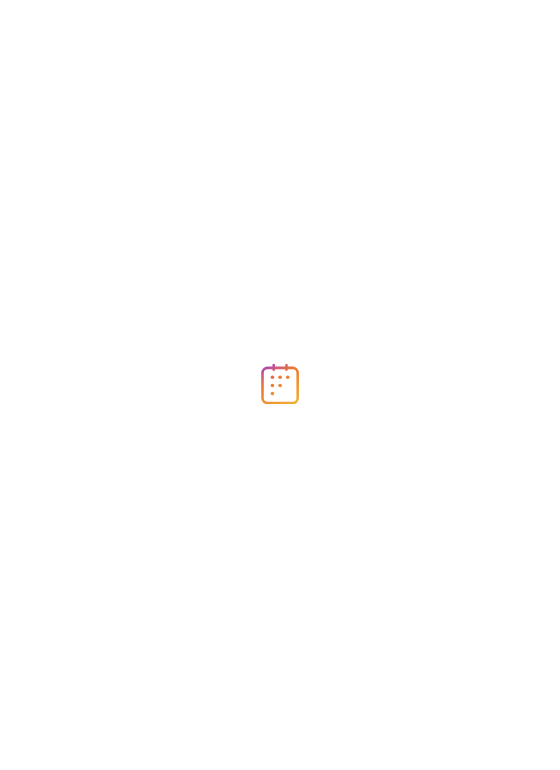 scroll, scrollTop: 0, scrollLeft: 0, axis: both 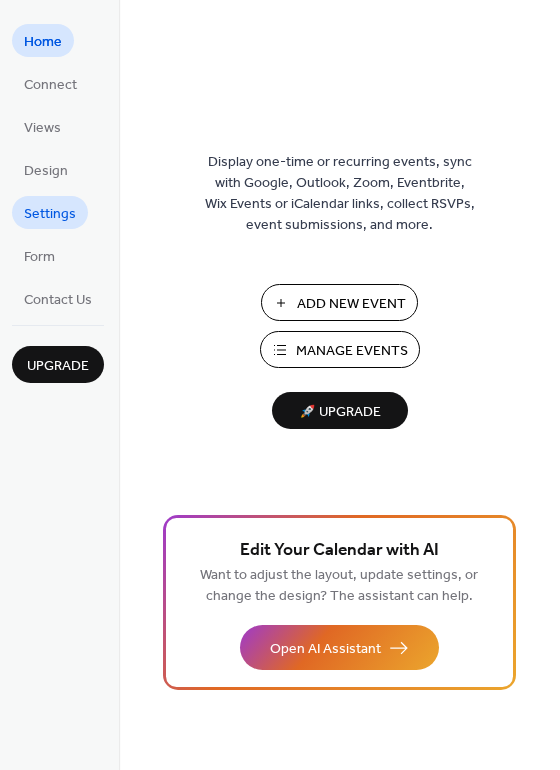 click on "Settings" at bounding box center [50, 214] 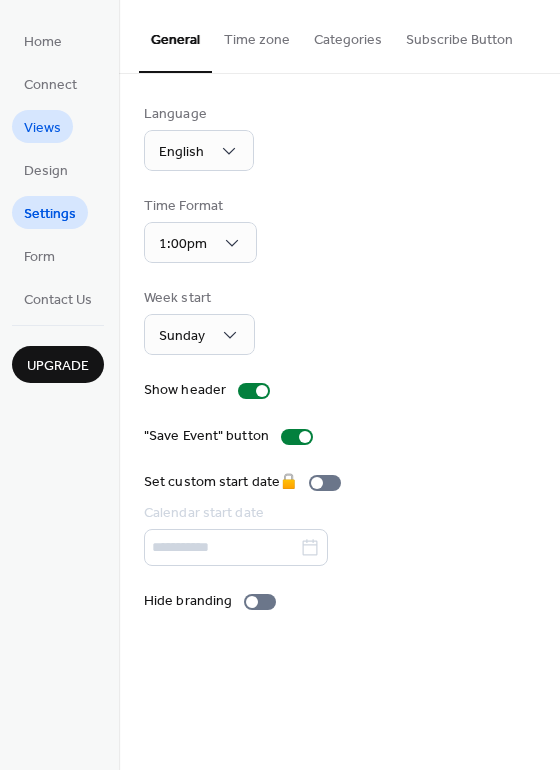 click on "Views" at bounding box center [42, 128] 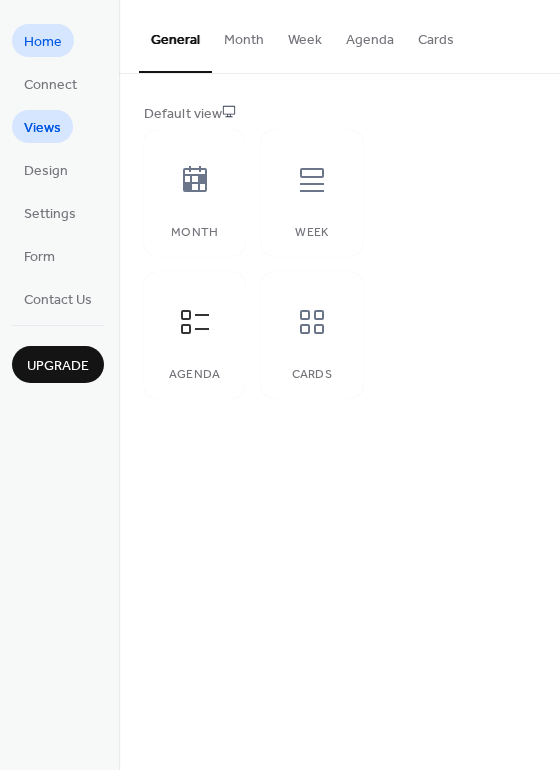 click on "Home" at bounding box center (43, 42) 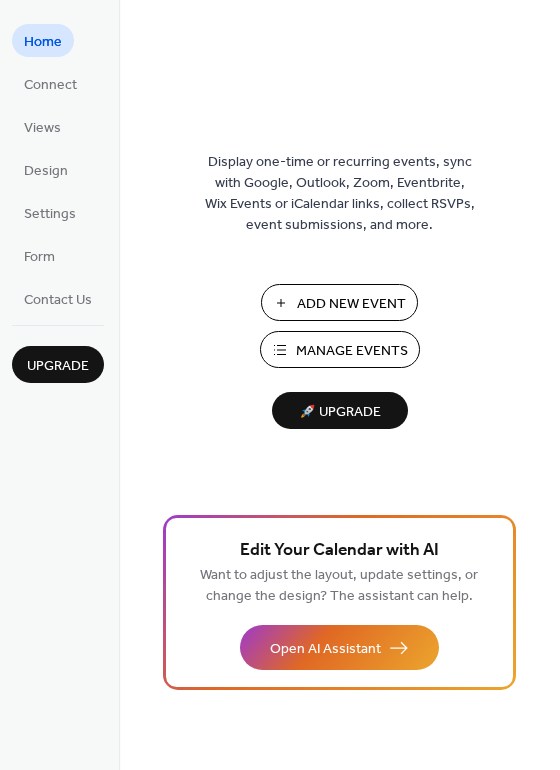 click on "Manage Events" at bounding box center (352, 351) 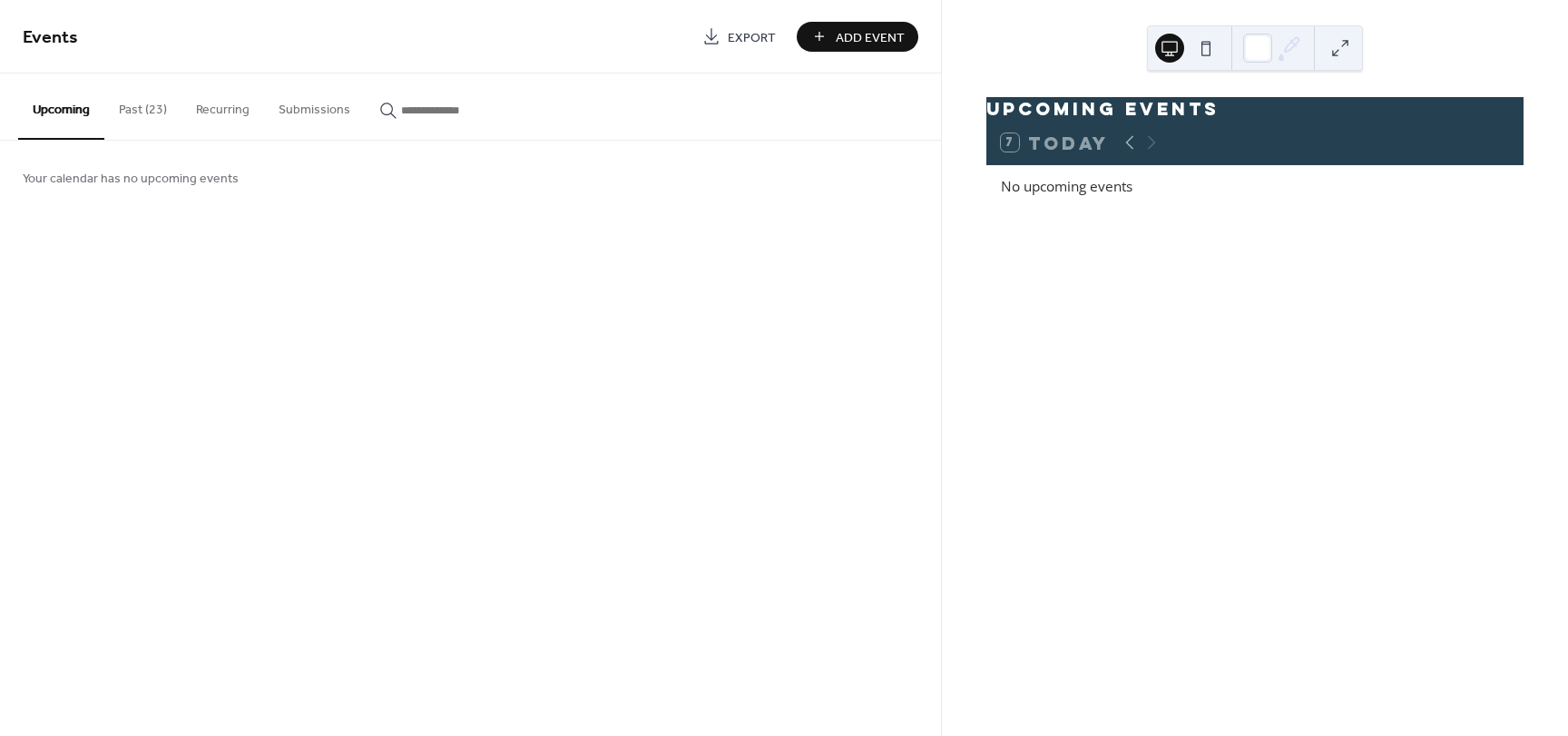 scroll, scrollTop: 0, scrollLeft: 0, axis: both 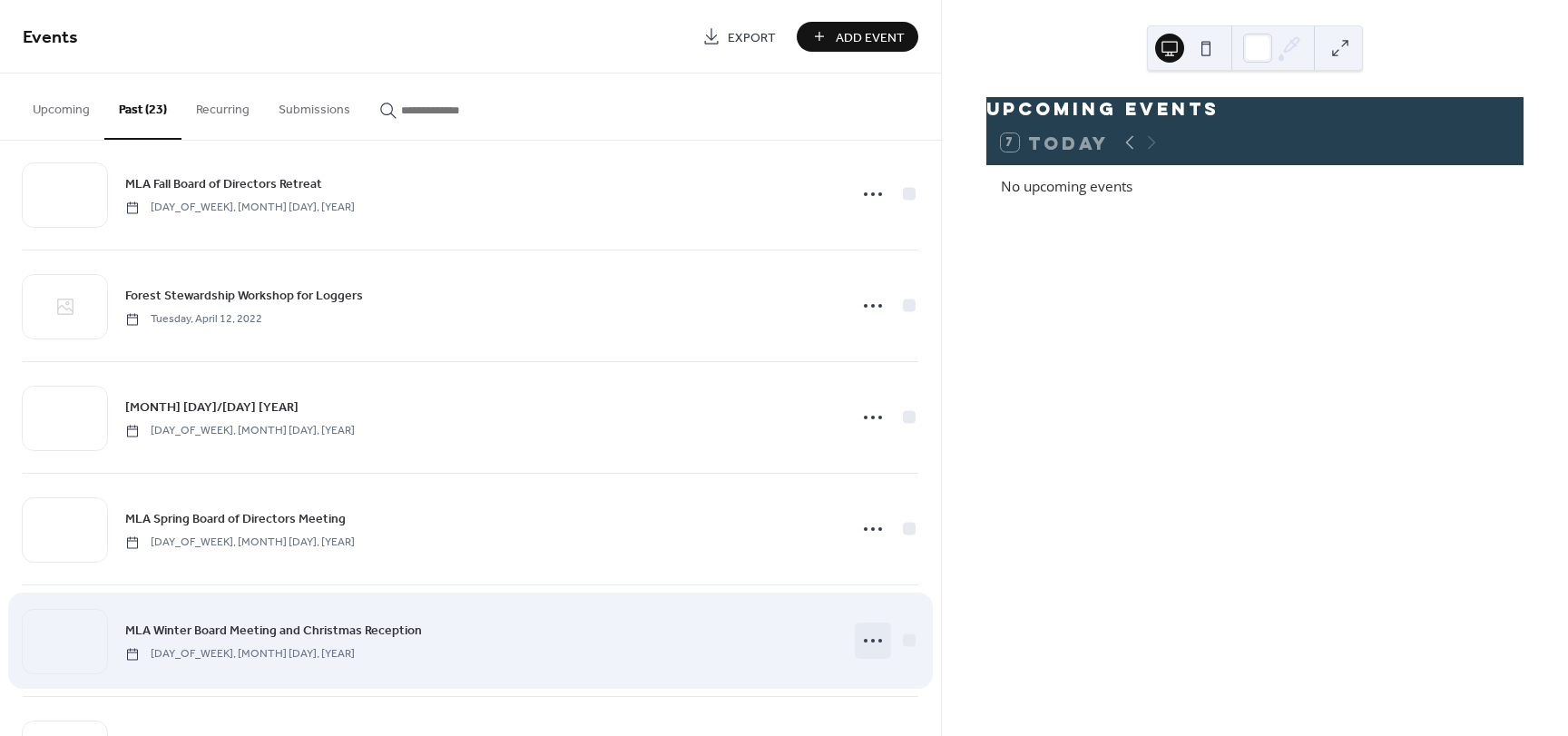 click 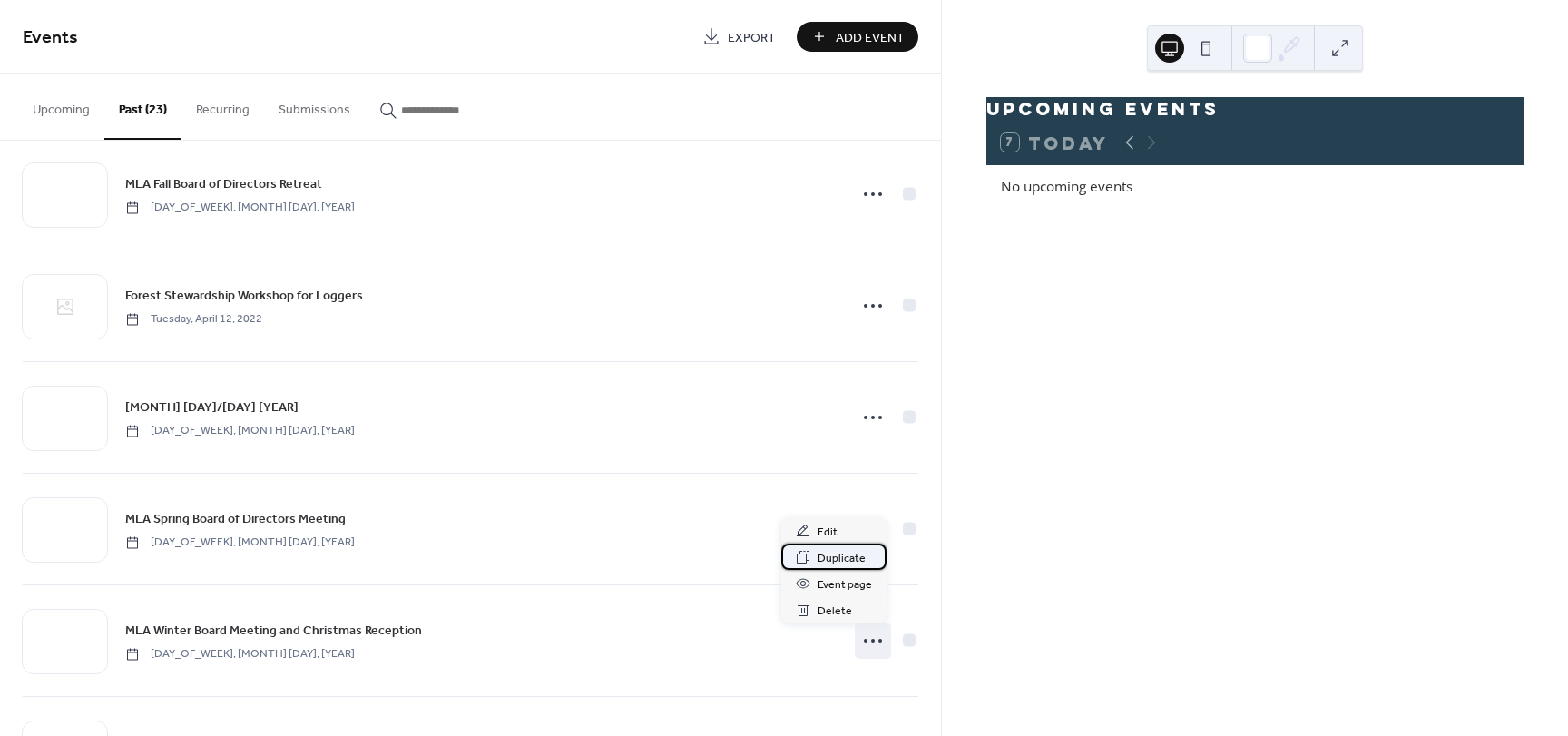 click on "Duplicate" at bounding box center [841, 558] 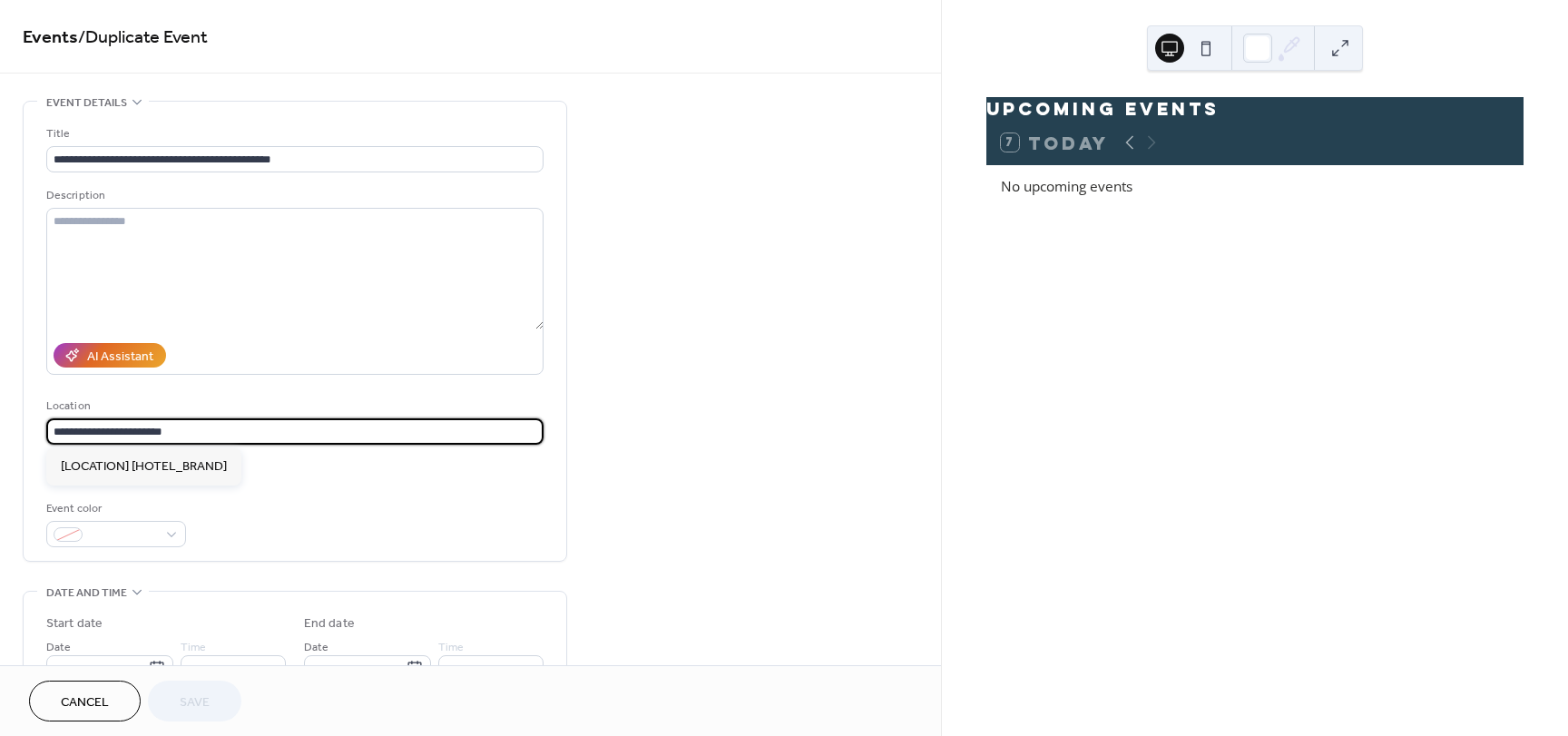click on "**********" at bounding box center (295, 431) 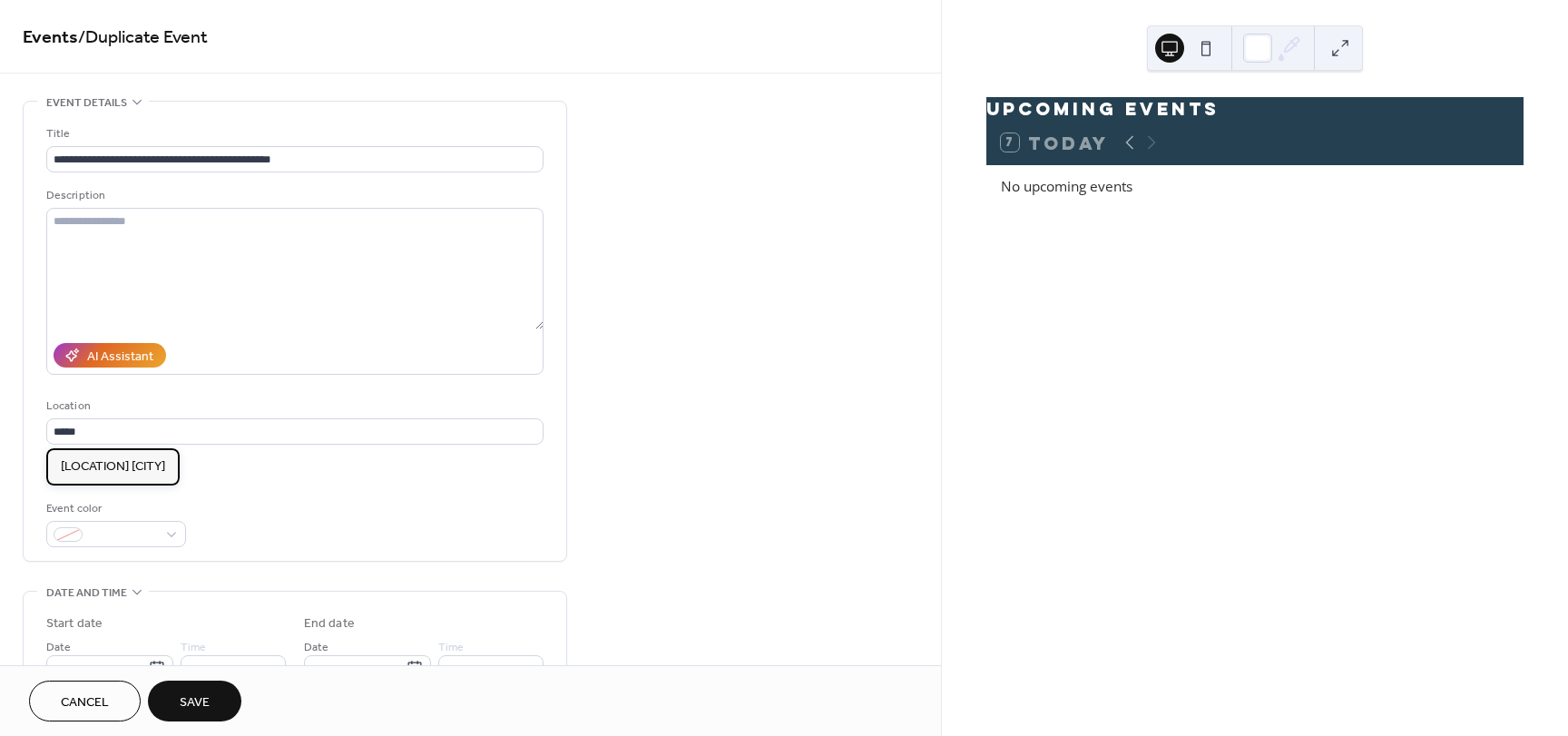 click on "[LOCATION] [CITY]" at bounding box center (113, 466) 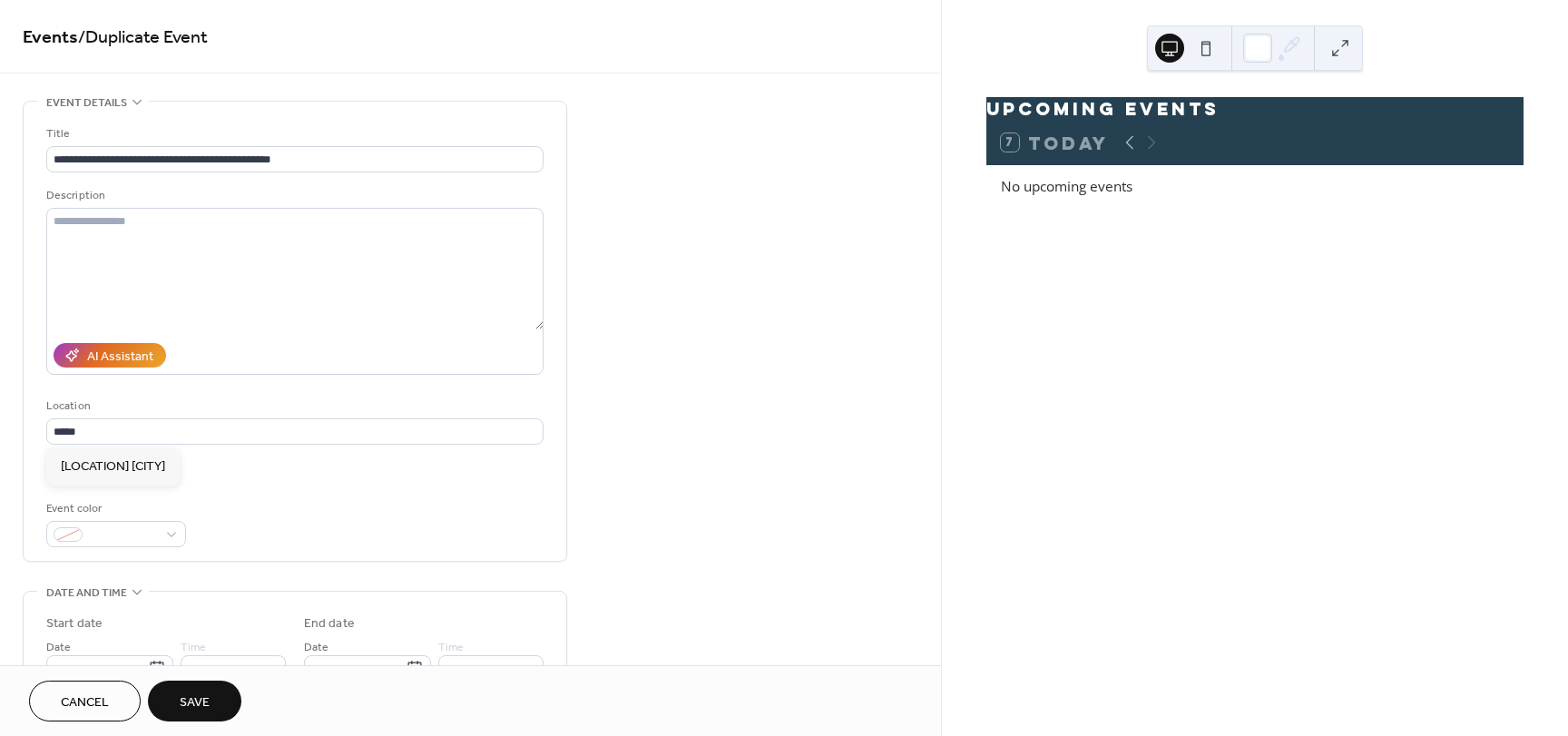 type on "**********" 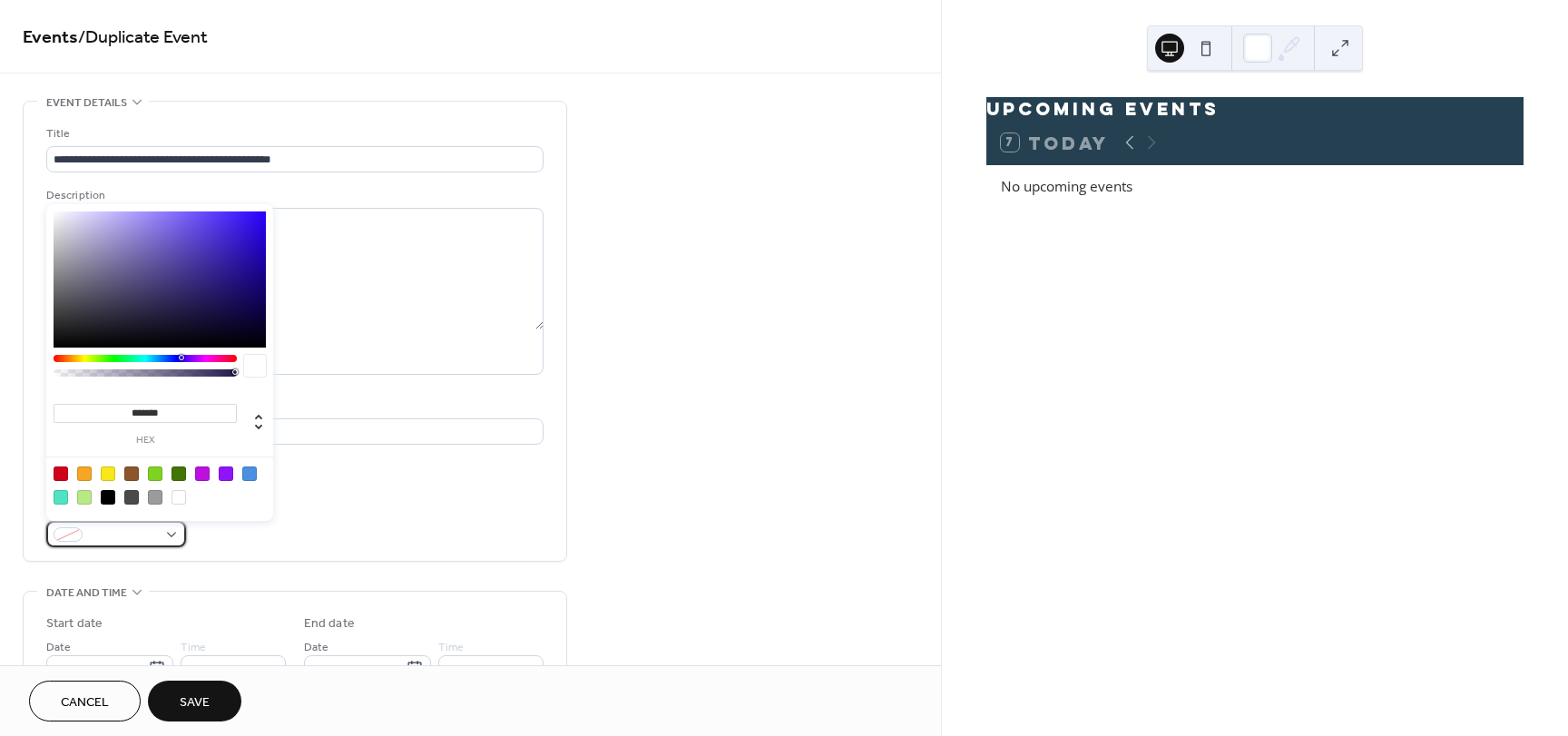 click at bounding box center [116, 534] 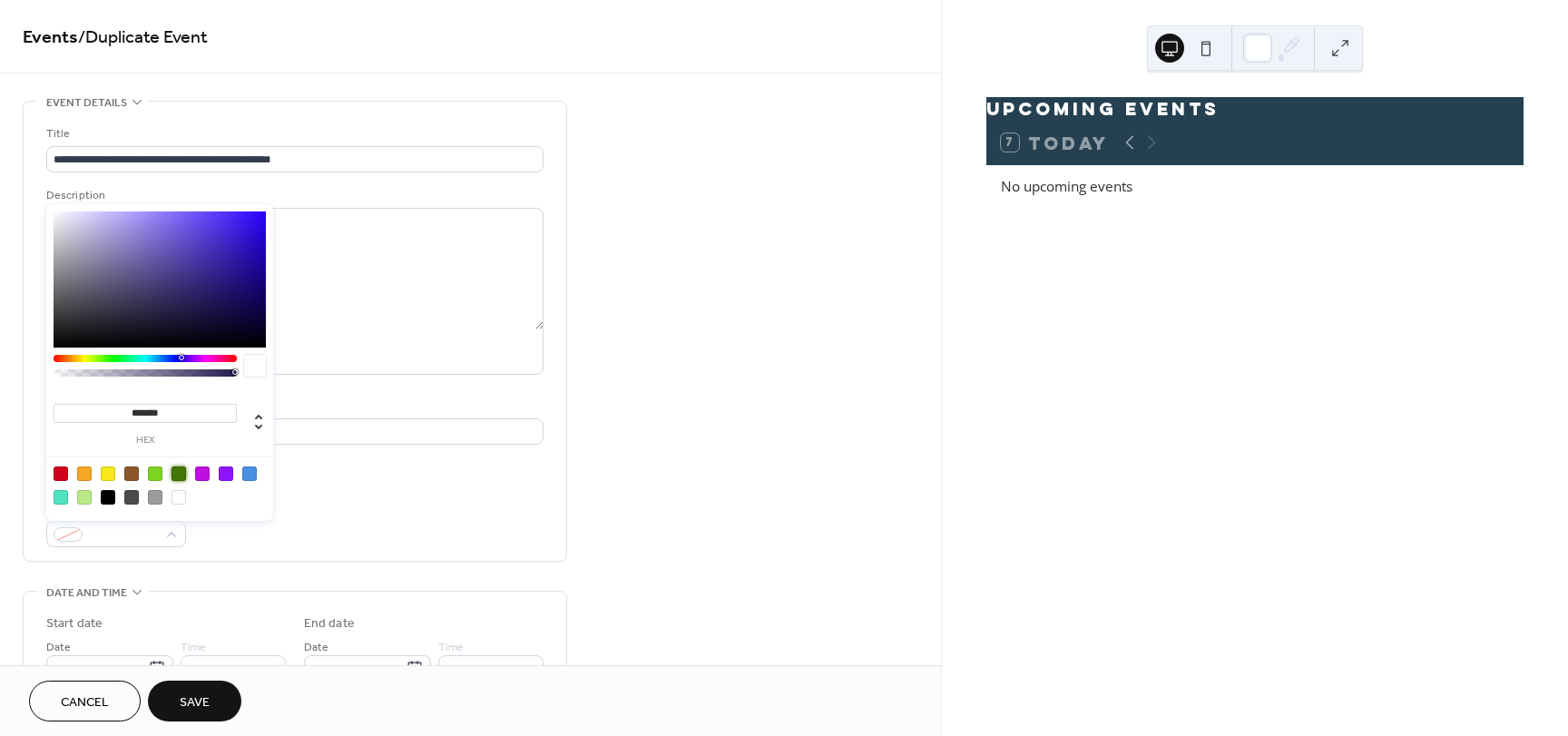 click at bounding box center [179, 474] 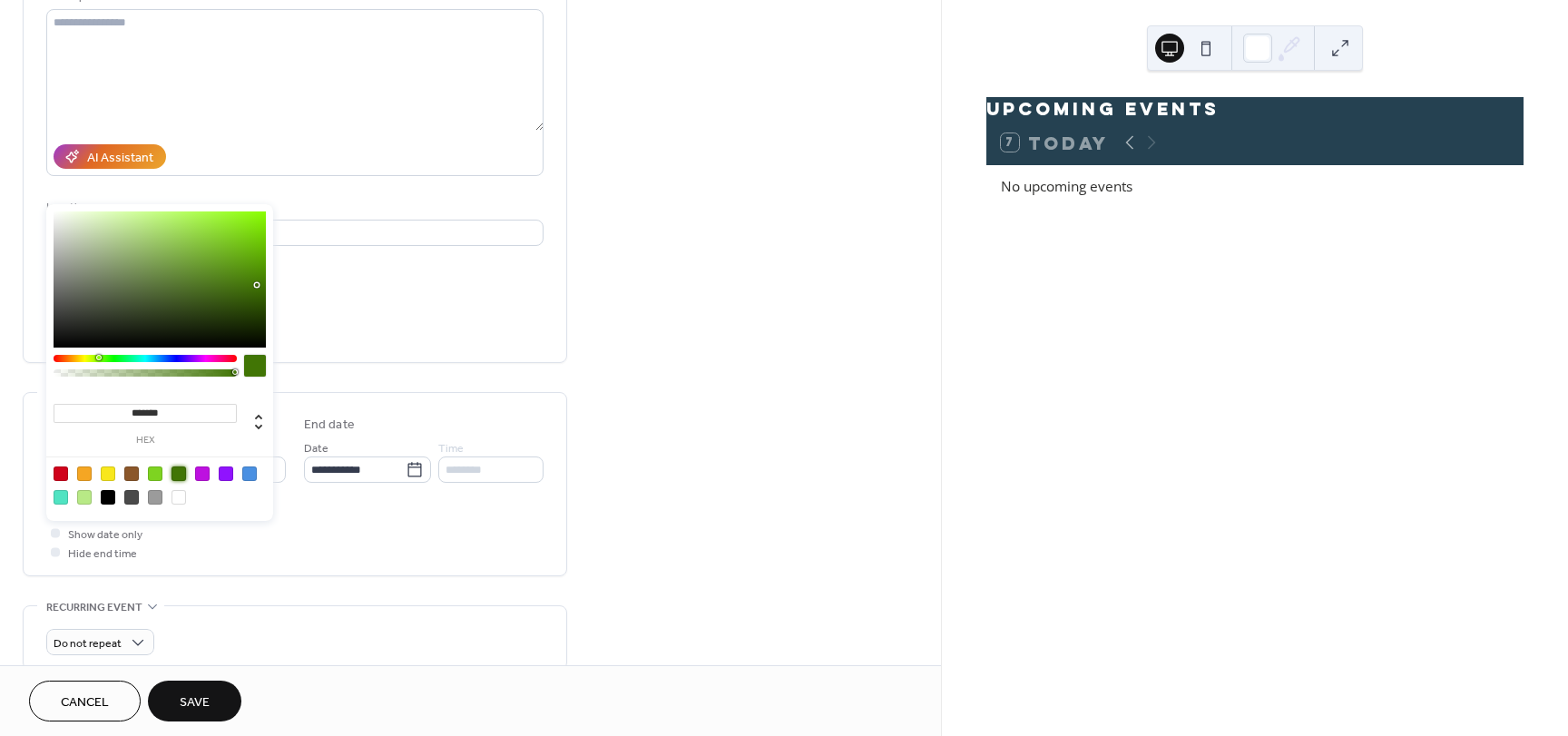 scroll, scrollTop: 272, scrollLeft: 0, axis: vertical 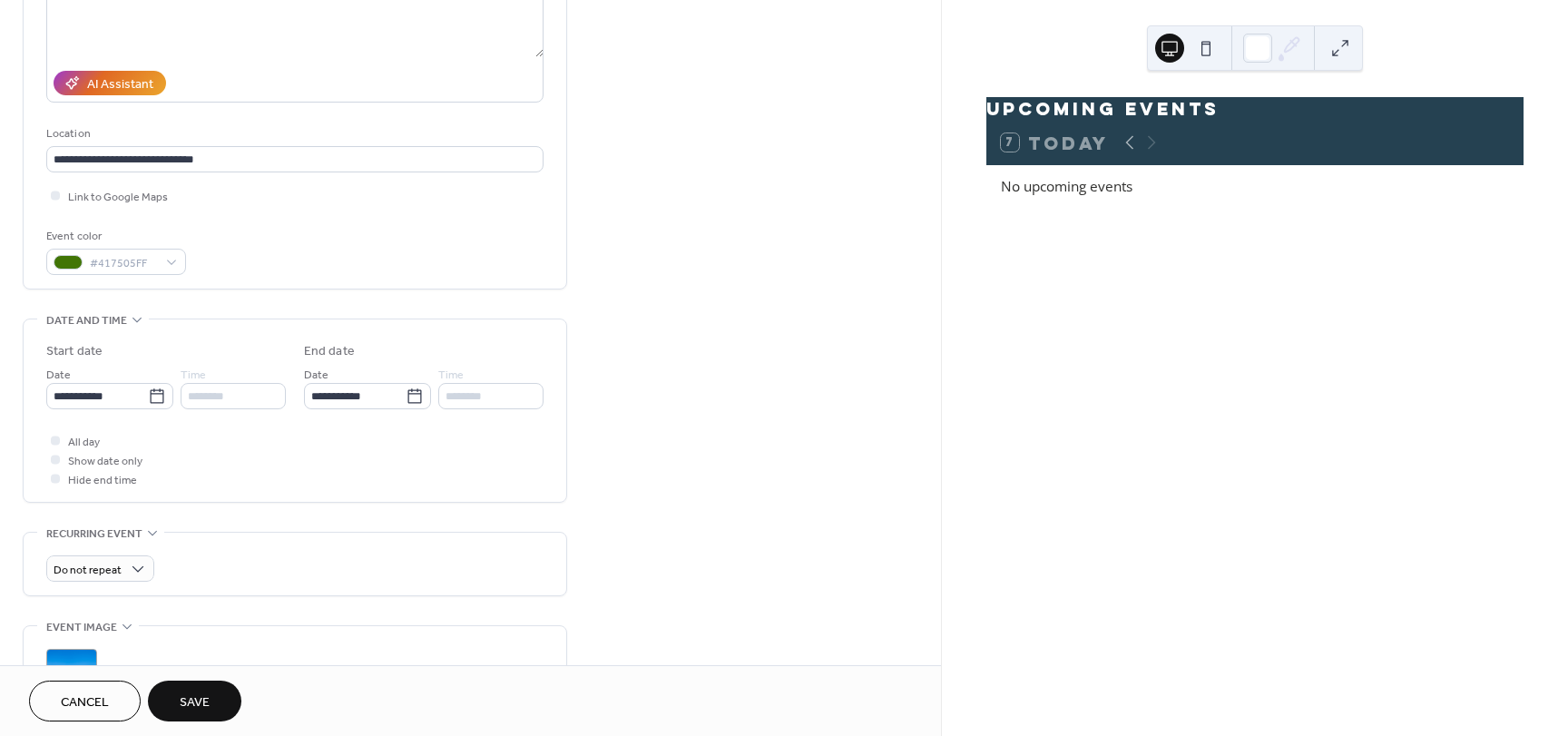 click on "**********" at bounding box center [295, 410] 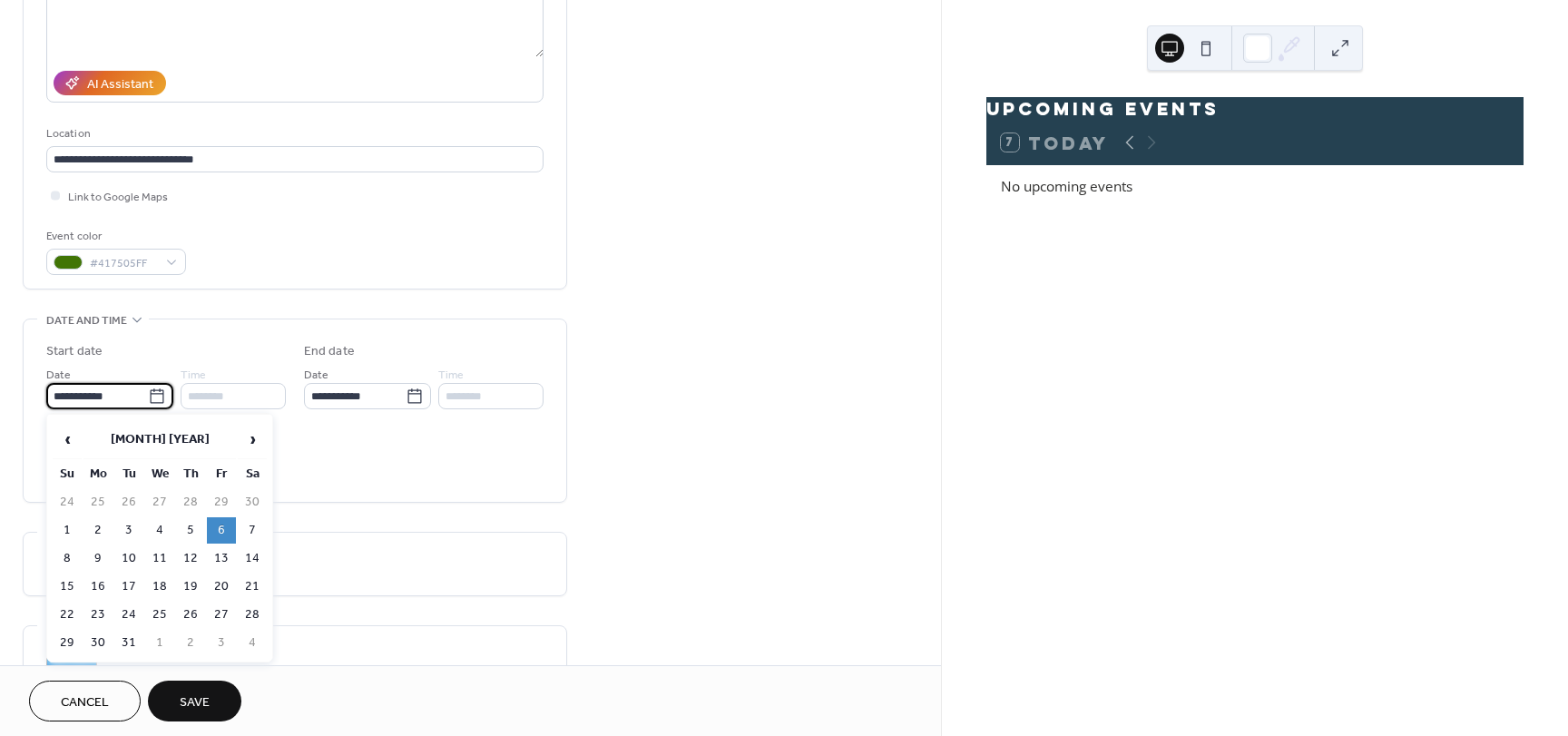 click on "**********" at bounding box center [97, 396] 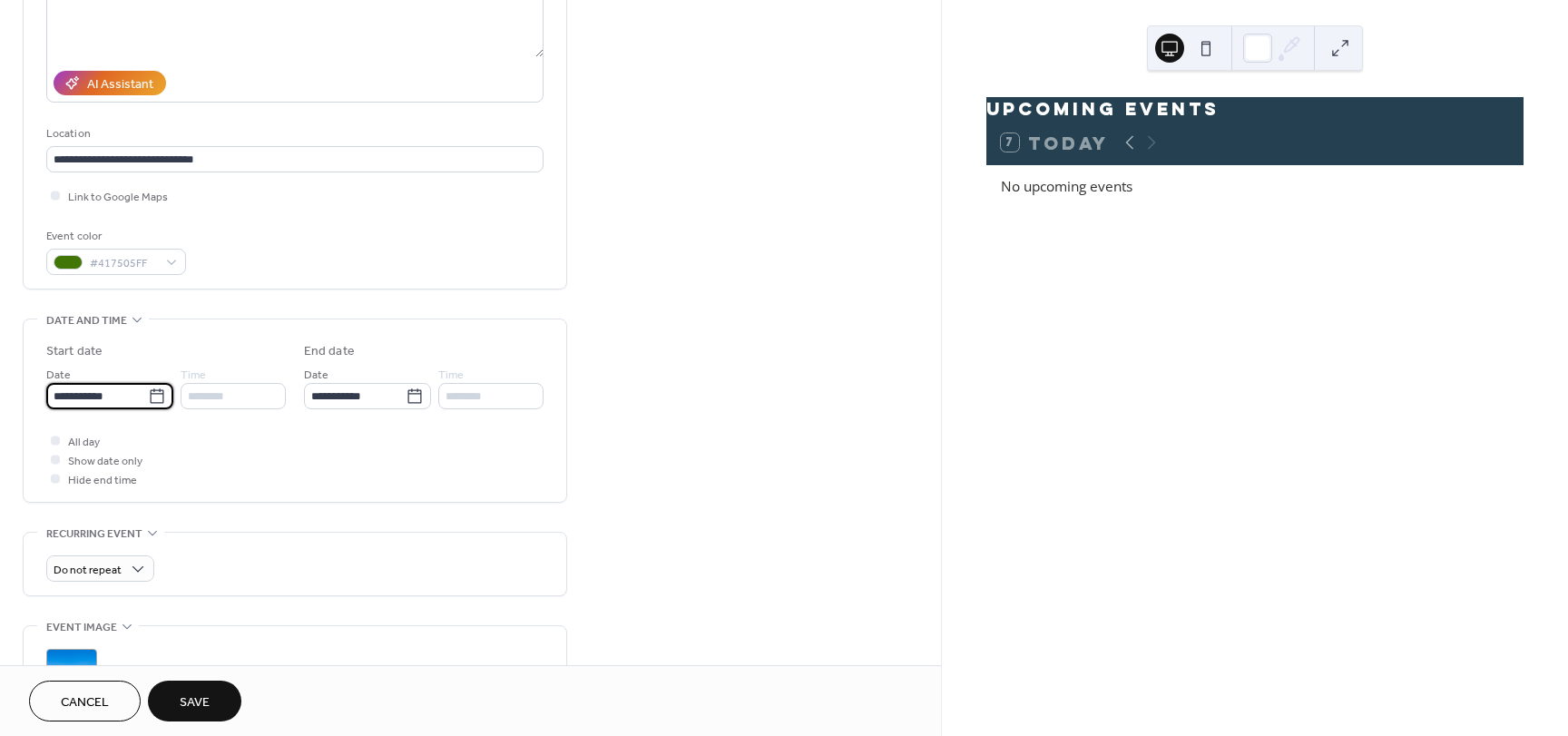 drag, startPoint x: 139, startPoint y: 393, endPoint x: 41, endPoint y: 393, distance: 98 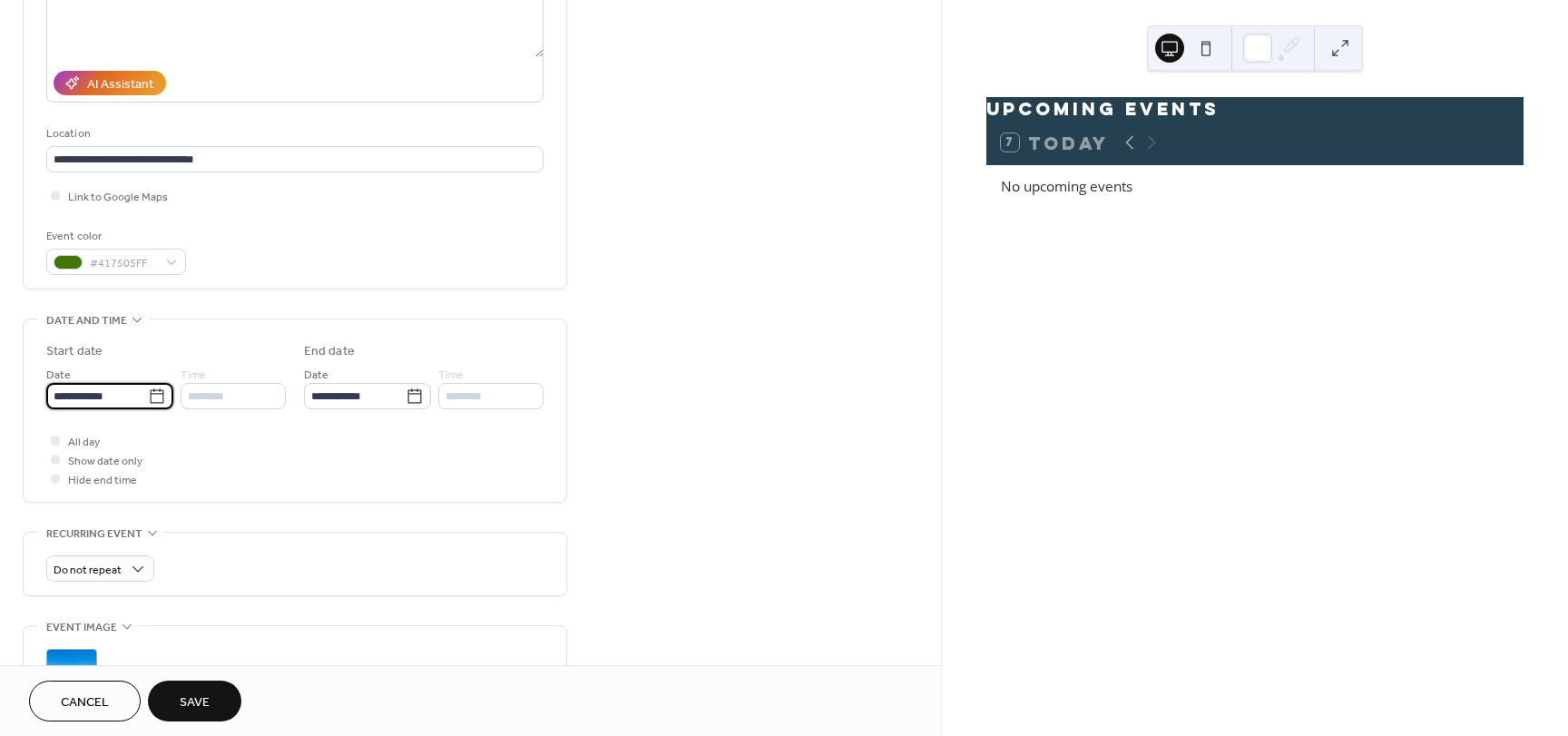 click on "**********" at bounding box center (295, 410) 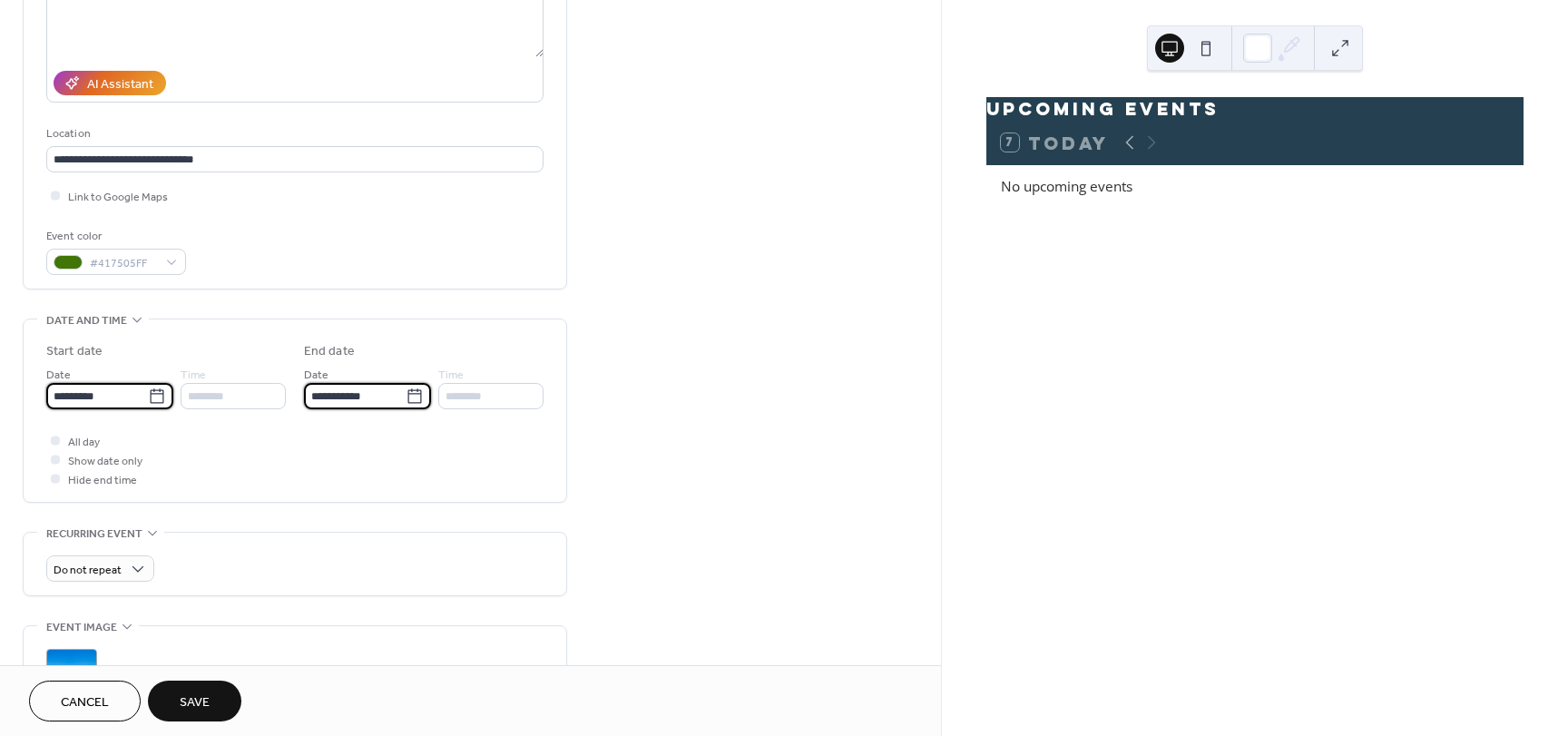 type on "**********" 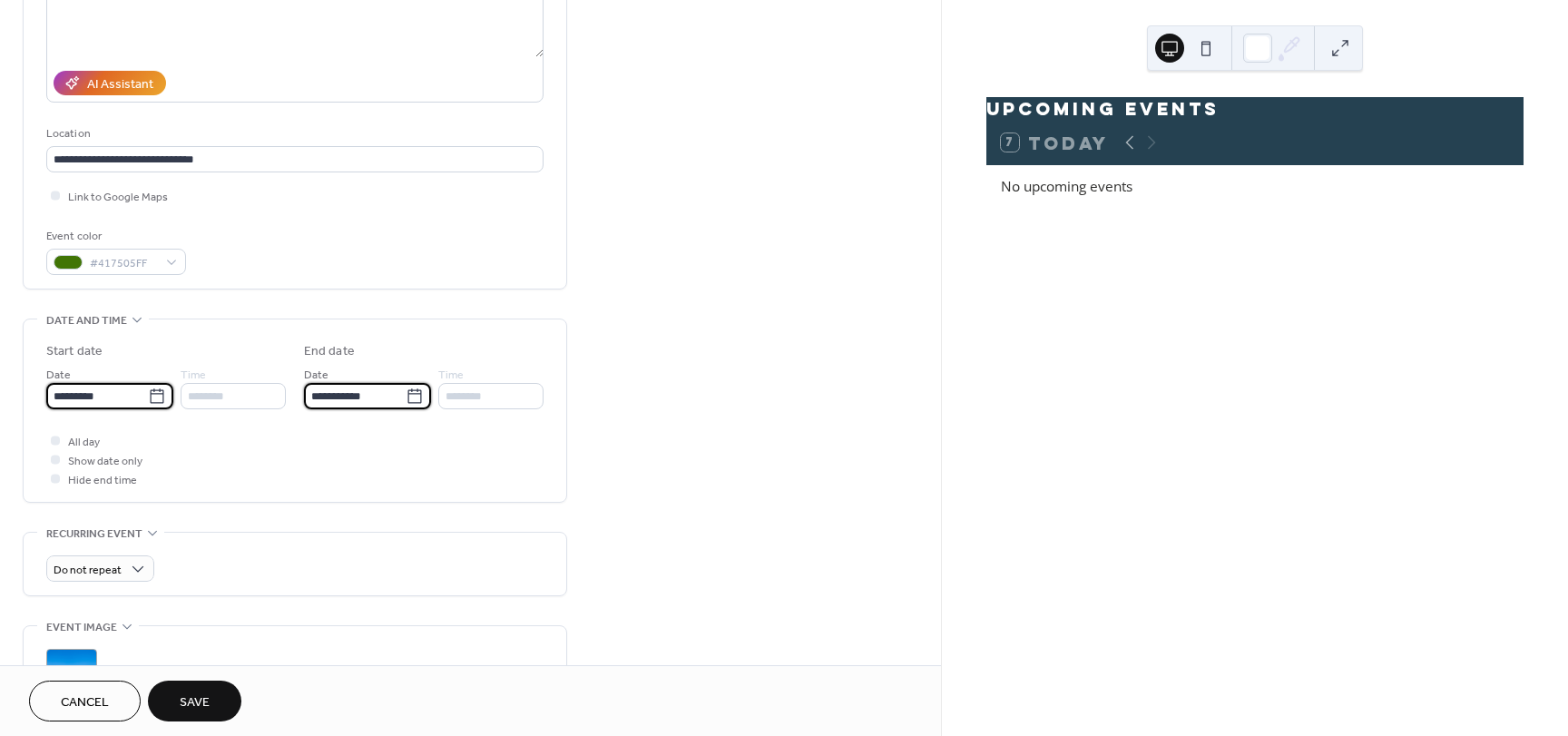 type on "**********" 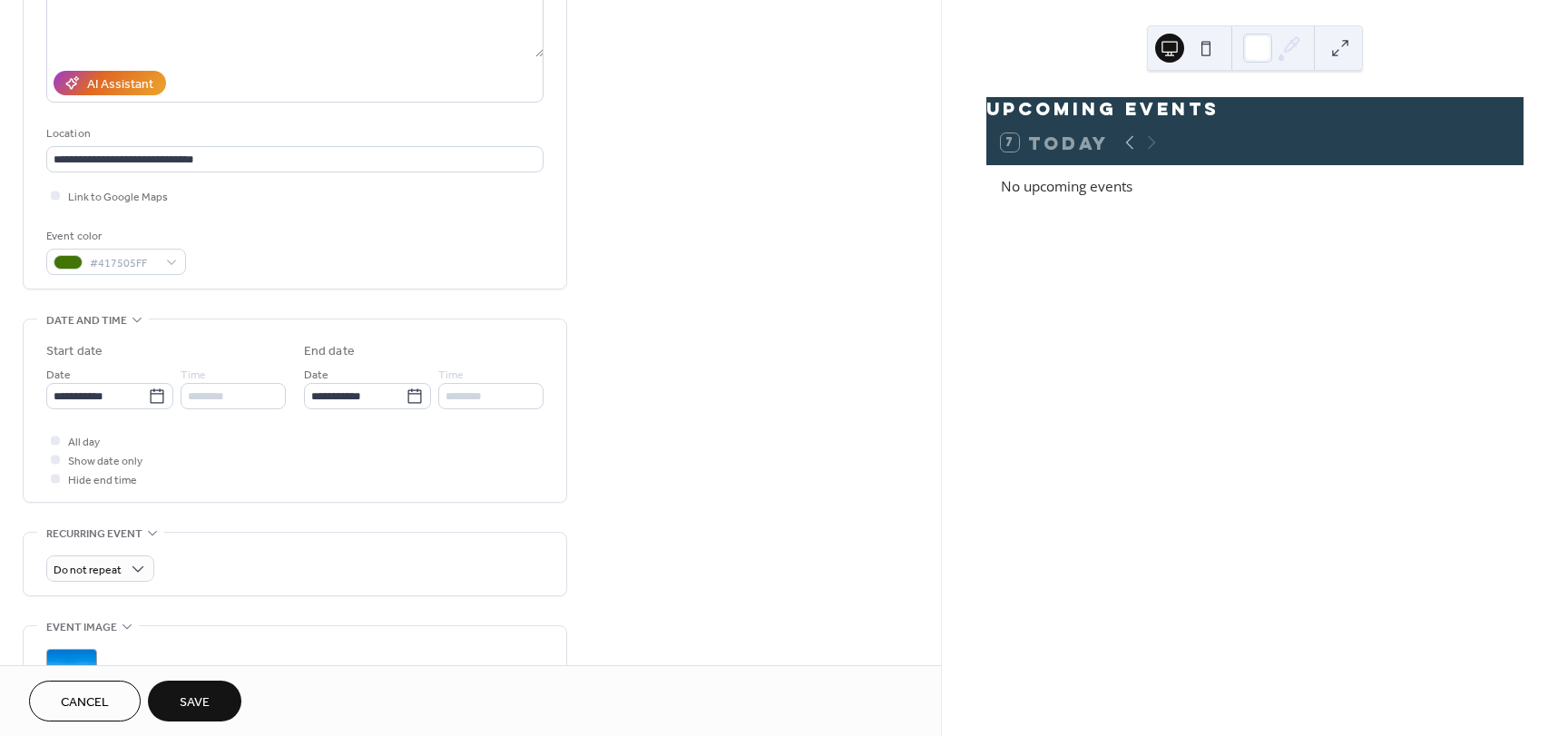 click on "********" at bounding box center [233, 396] 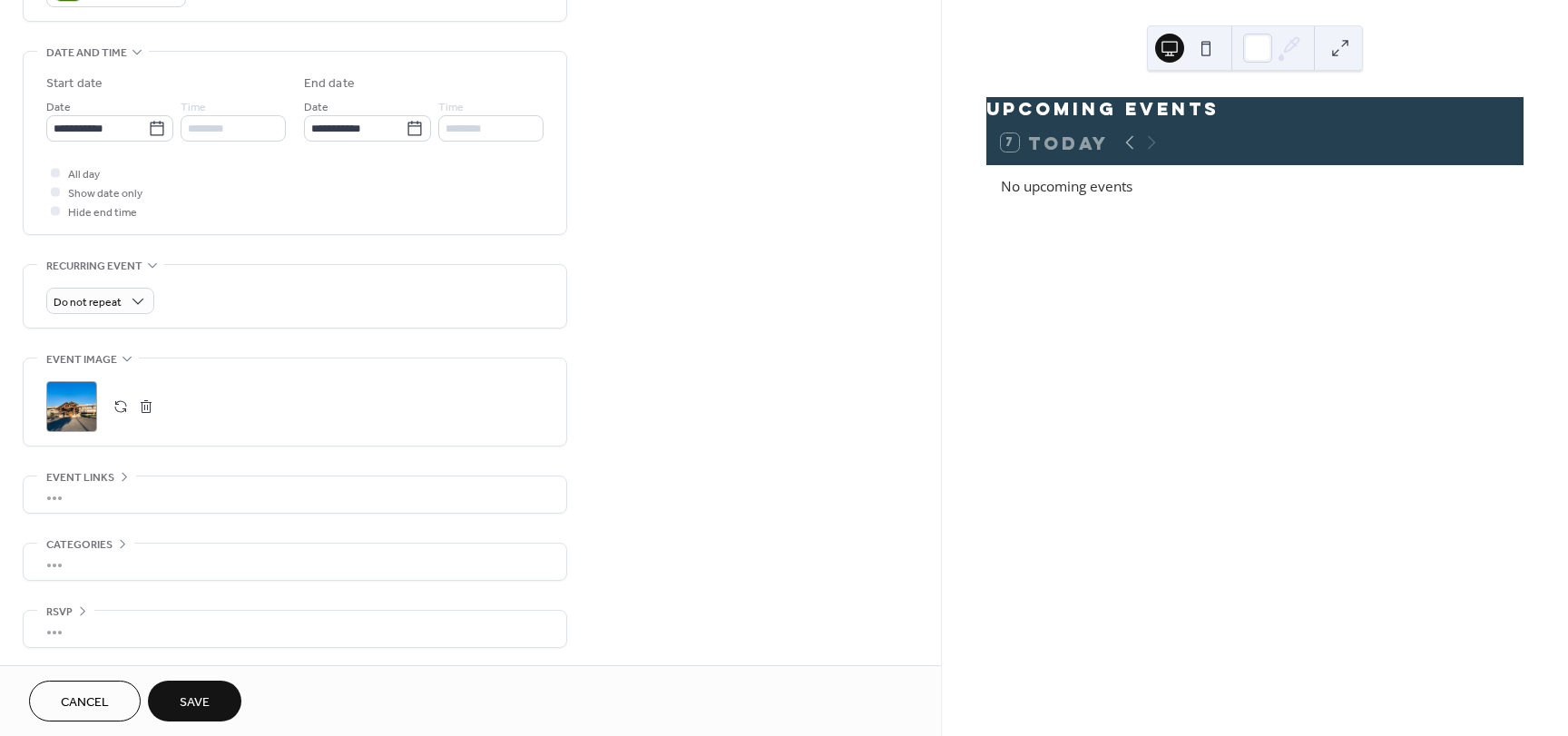 scroll, scrollTop: 541, scrollLeft: 0, axis: vertical 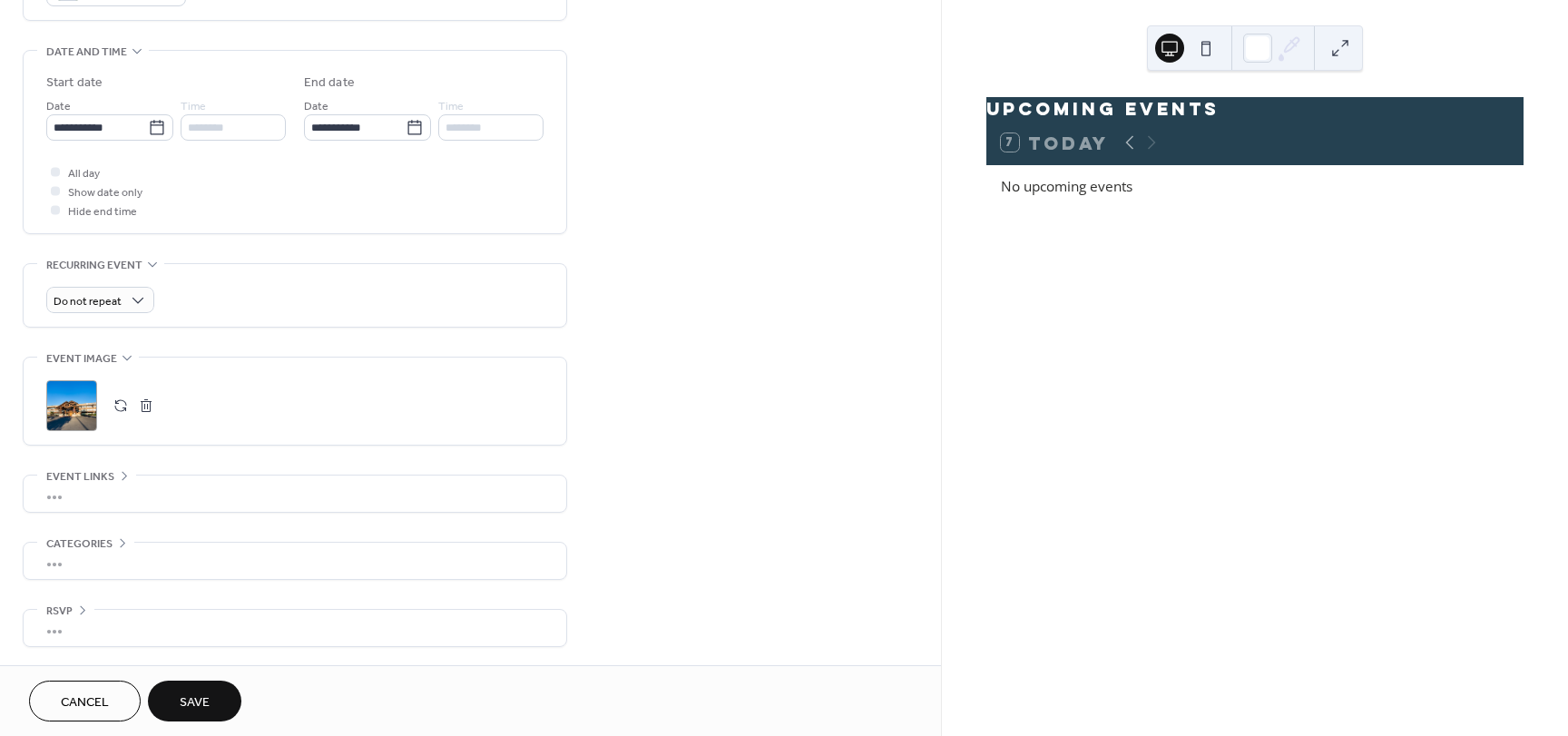 click at bounding box center [146, 406] 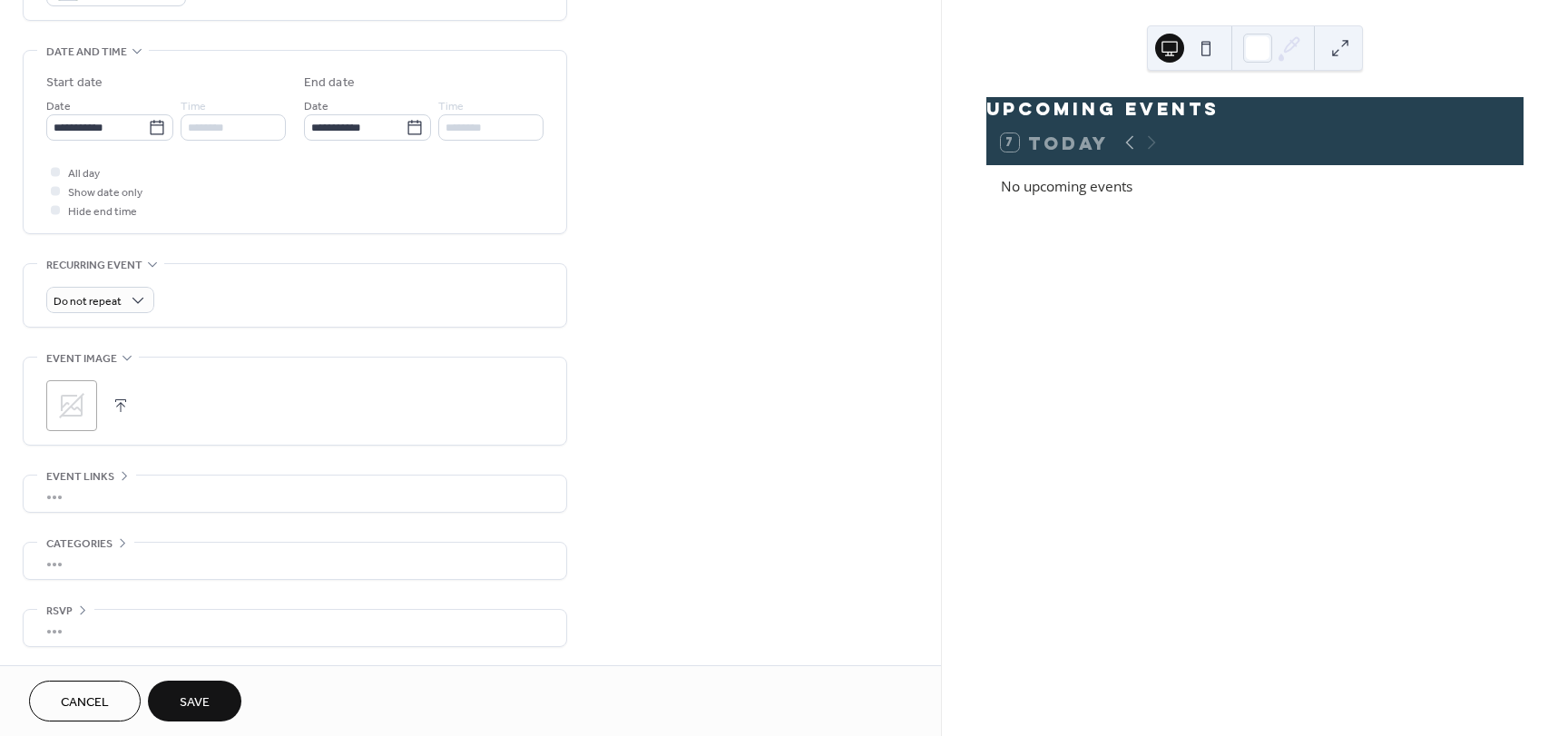 click at bounding box center [121, 406] 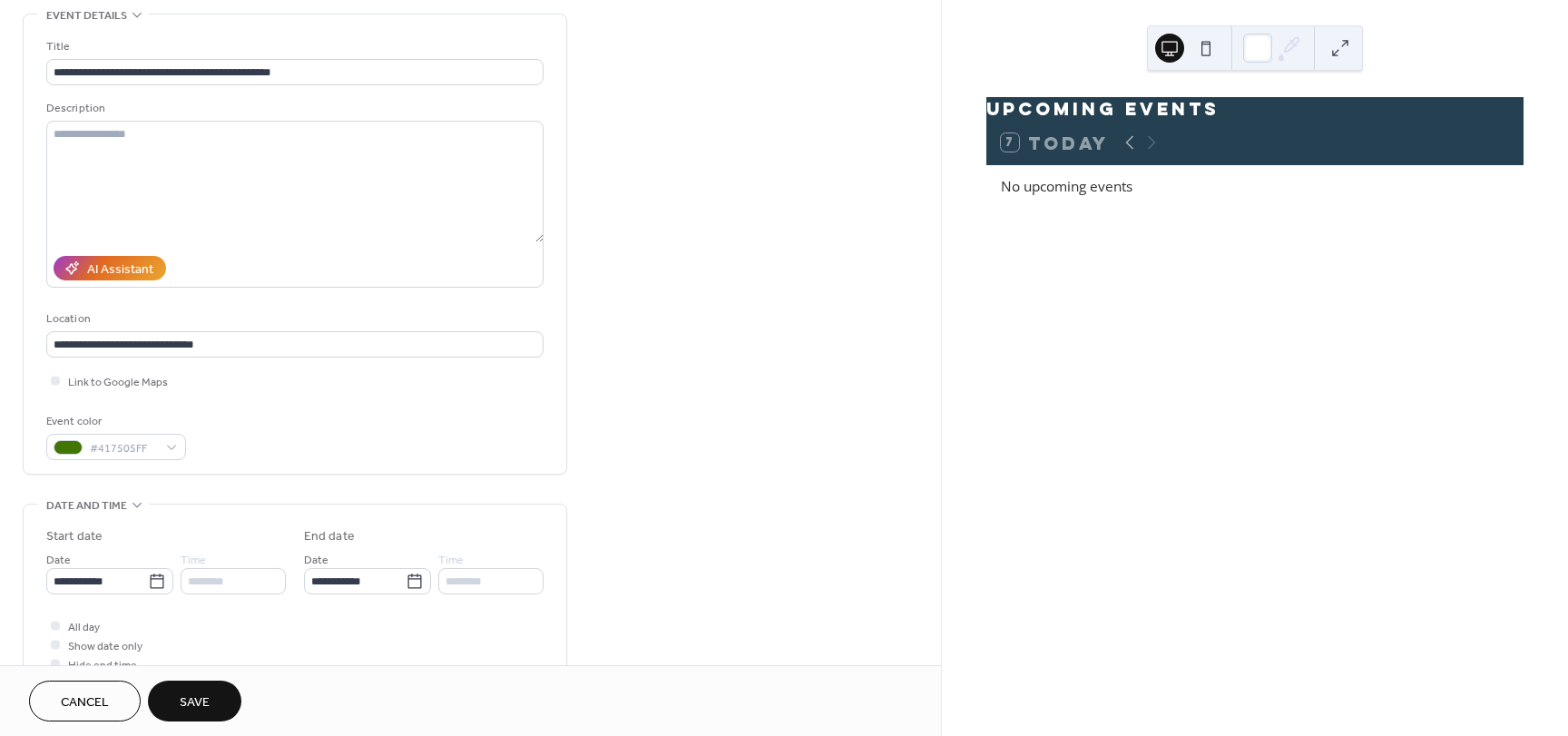 scroll, scrollTop: 0, scrollLeft: 0, axis: both 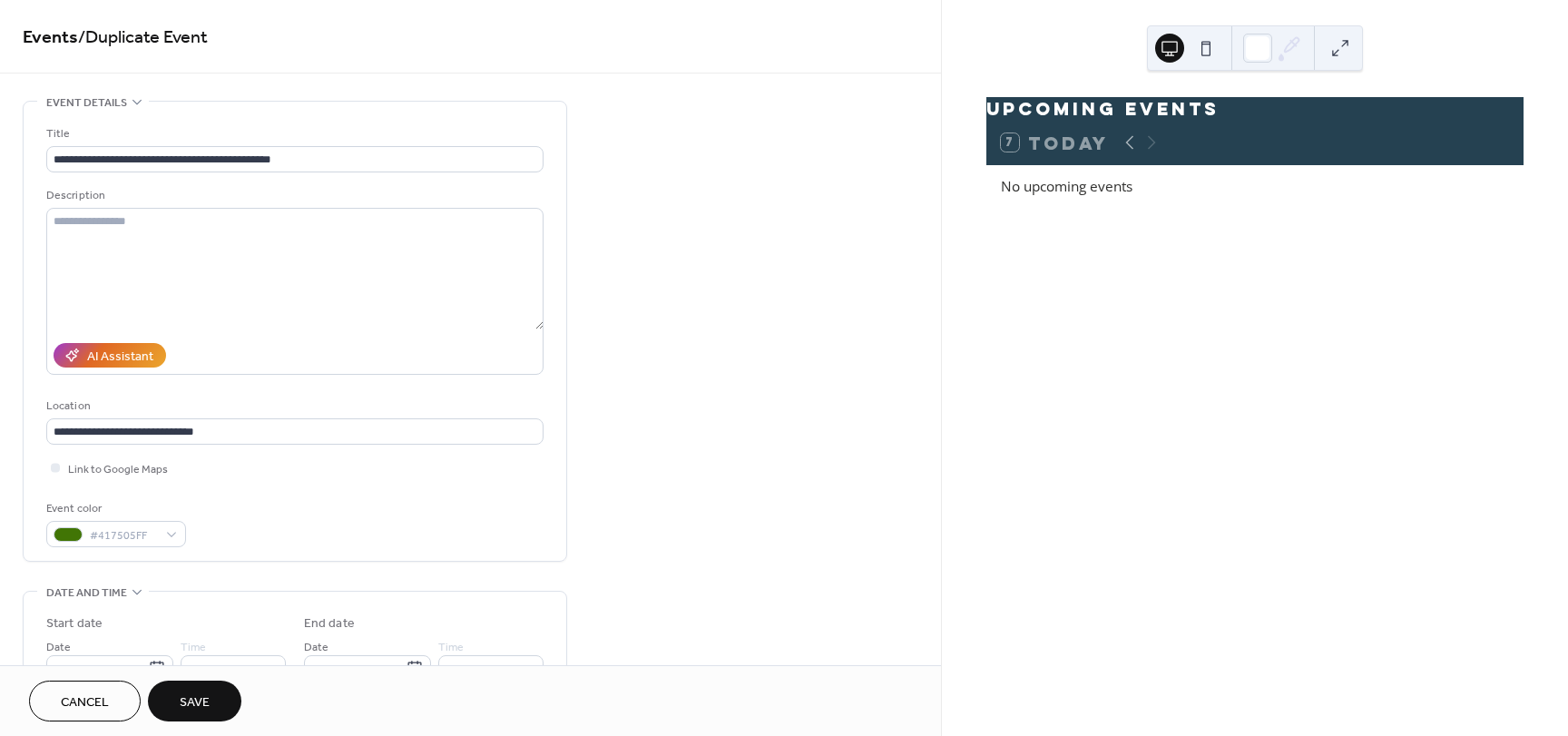 click on "Save" at bounding box center (194, 702) 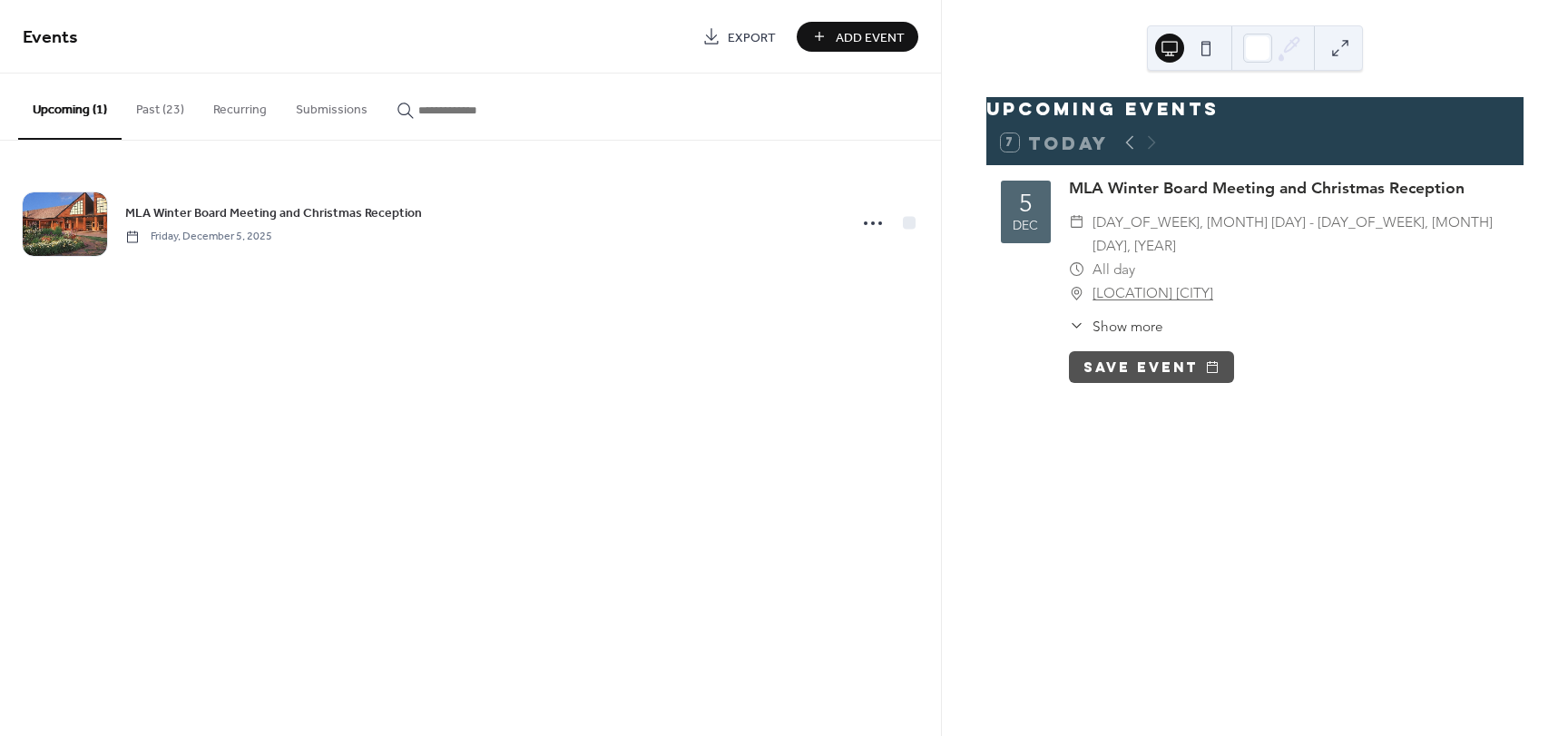 click 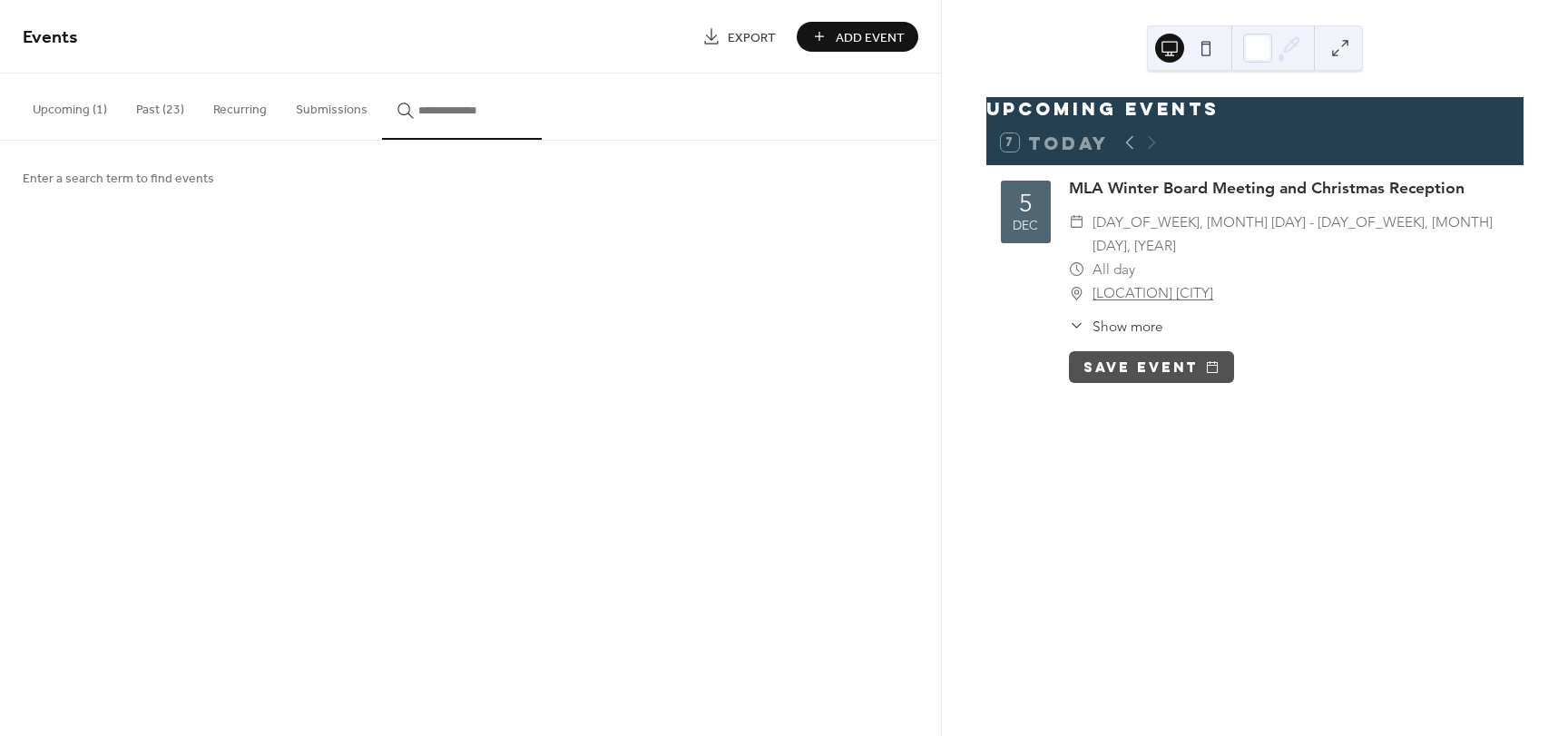 click on "Past (23)" at bounding box center [160, 105] 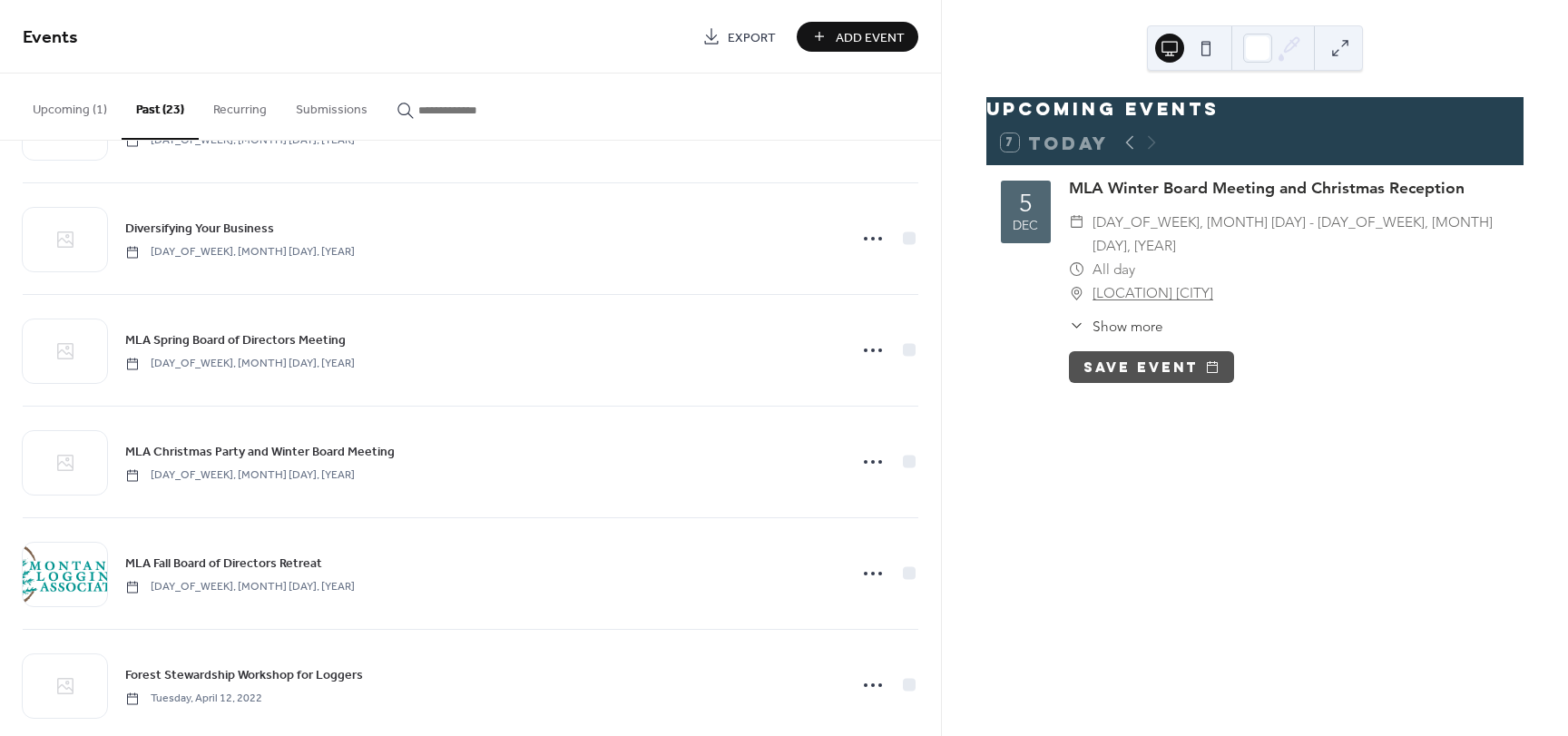 scroll, scrollTop: 1452, scrollLeft: 0, axis: vertical 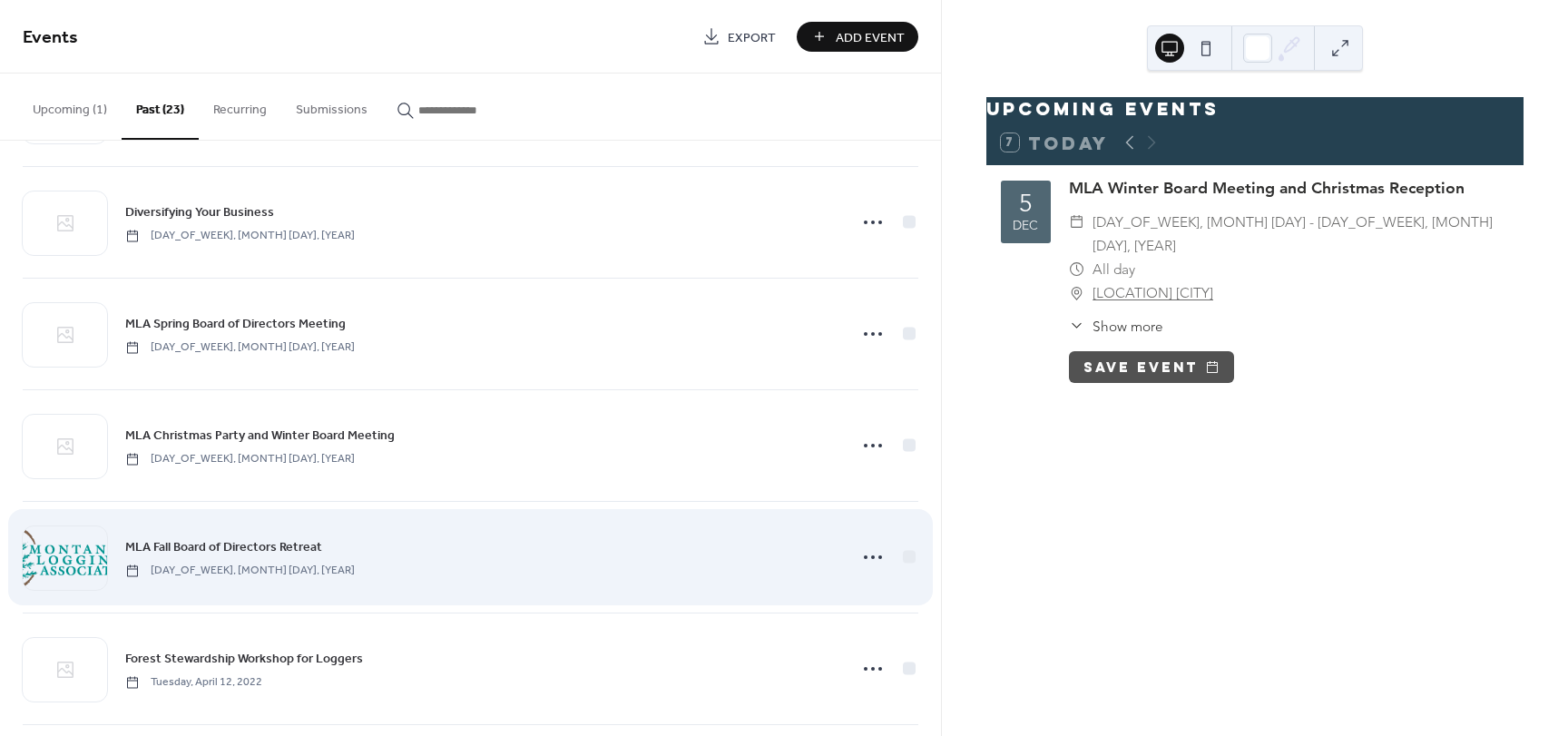 click on "MLA Fall Board of Directors Retreat" at bounding box center (223, 547) 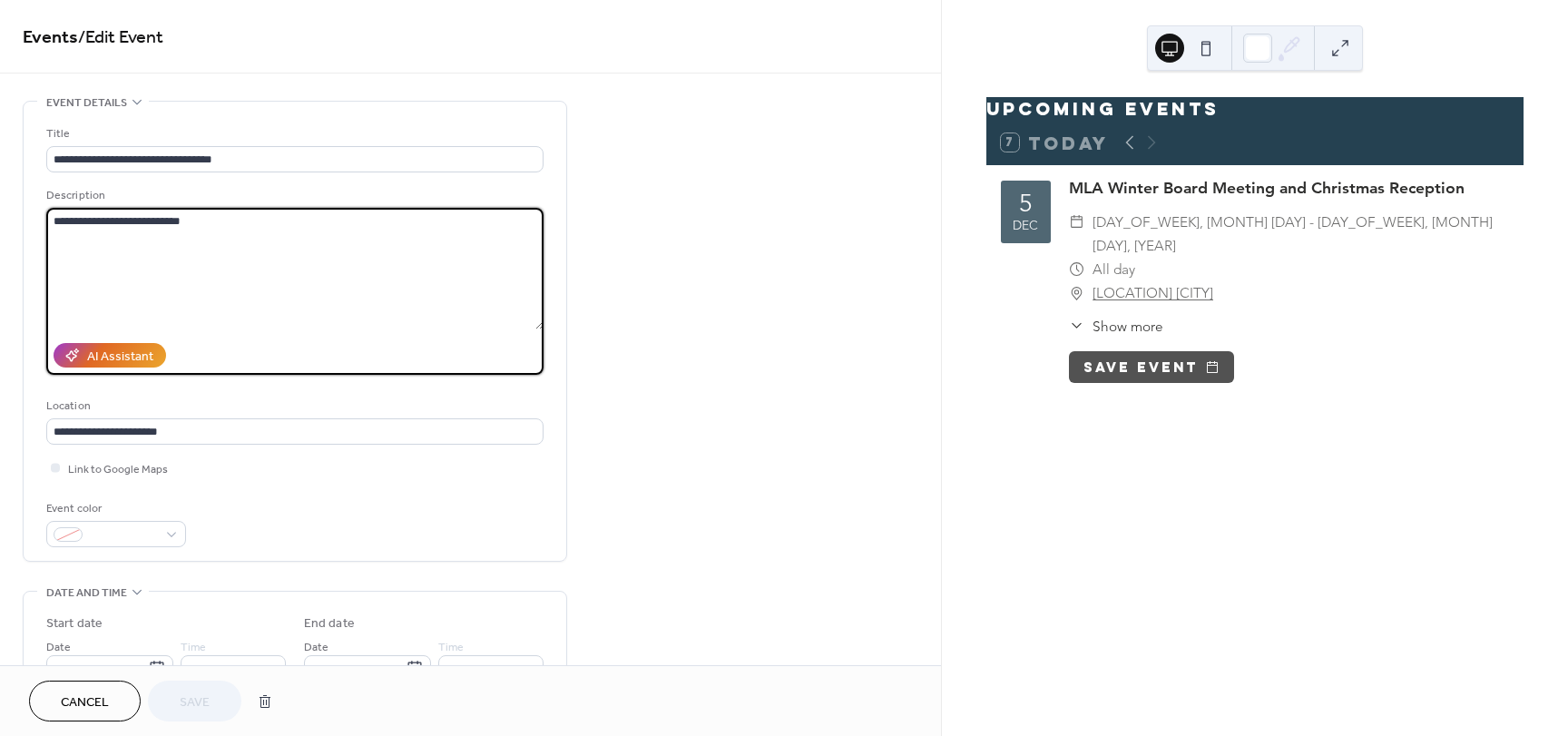 drag, startPoint x: 195, startPoint y: 223, endPoint x: 52, endPoint y: 221, distance: 143.01399 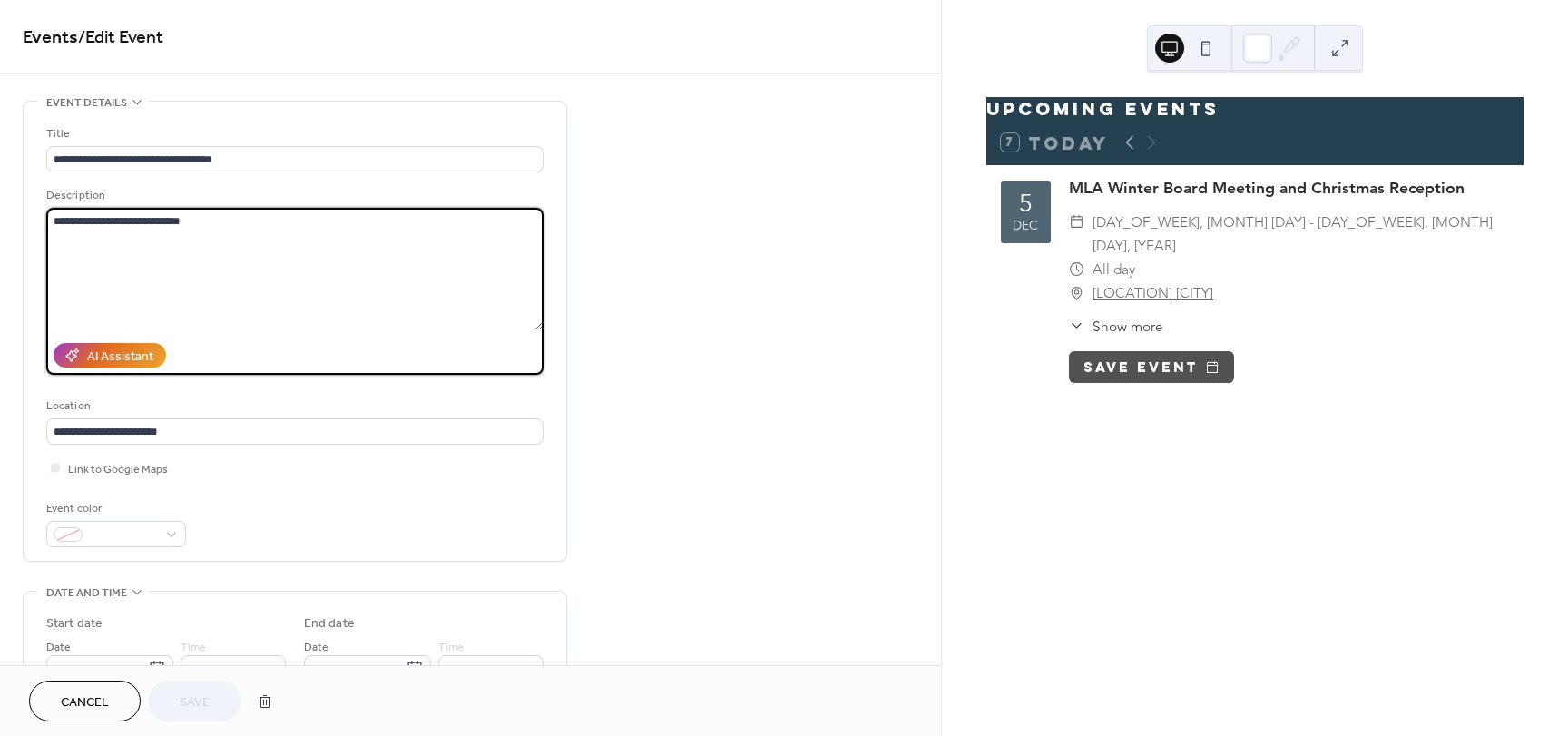 click on "**********" at bounding box center [295, 269] 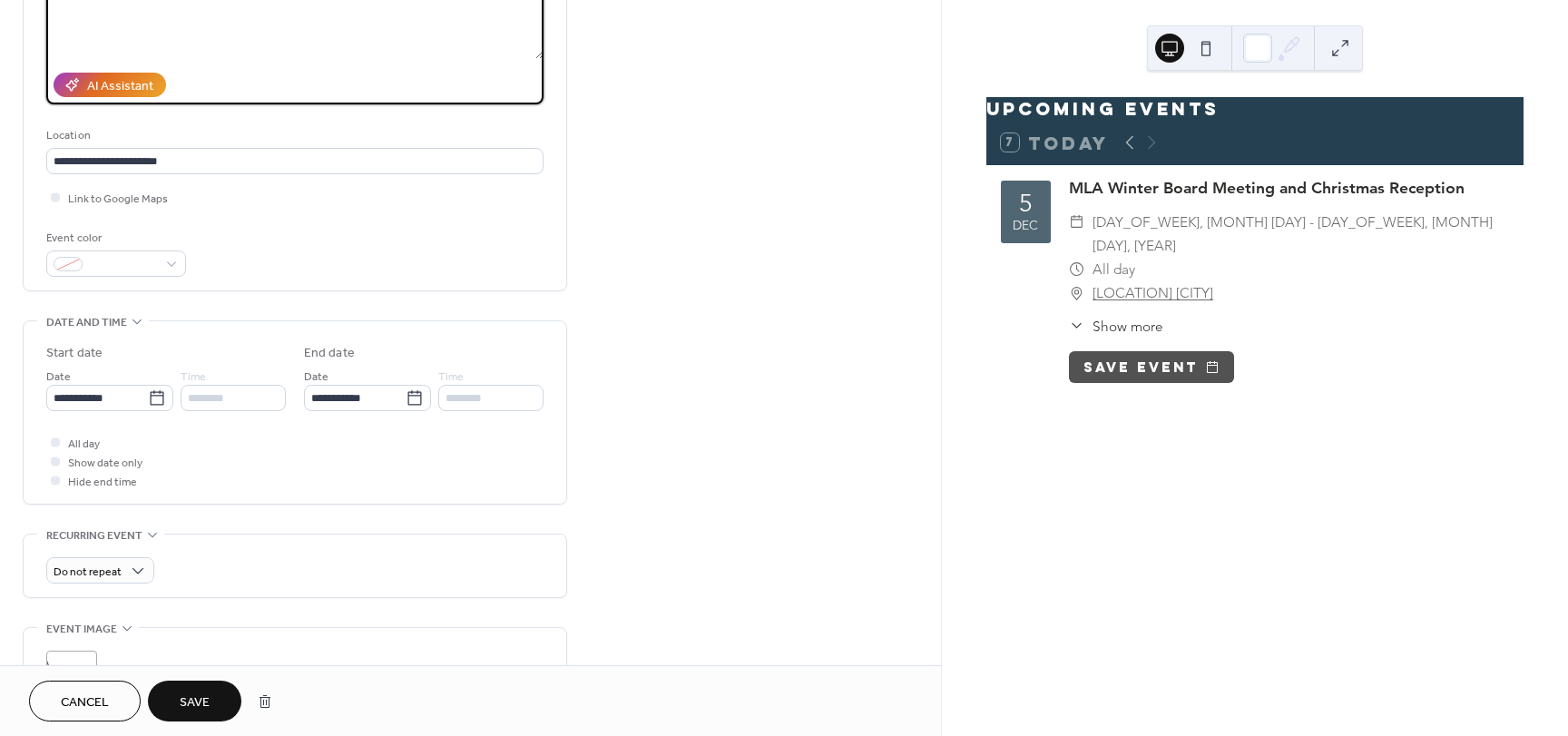 scroll, scrollTop: 272, scrollLeft: 0, axis: vertical 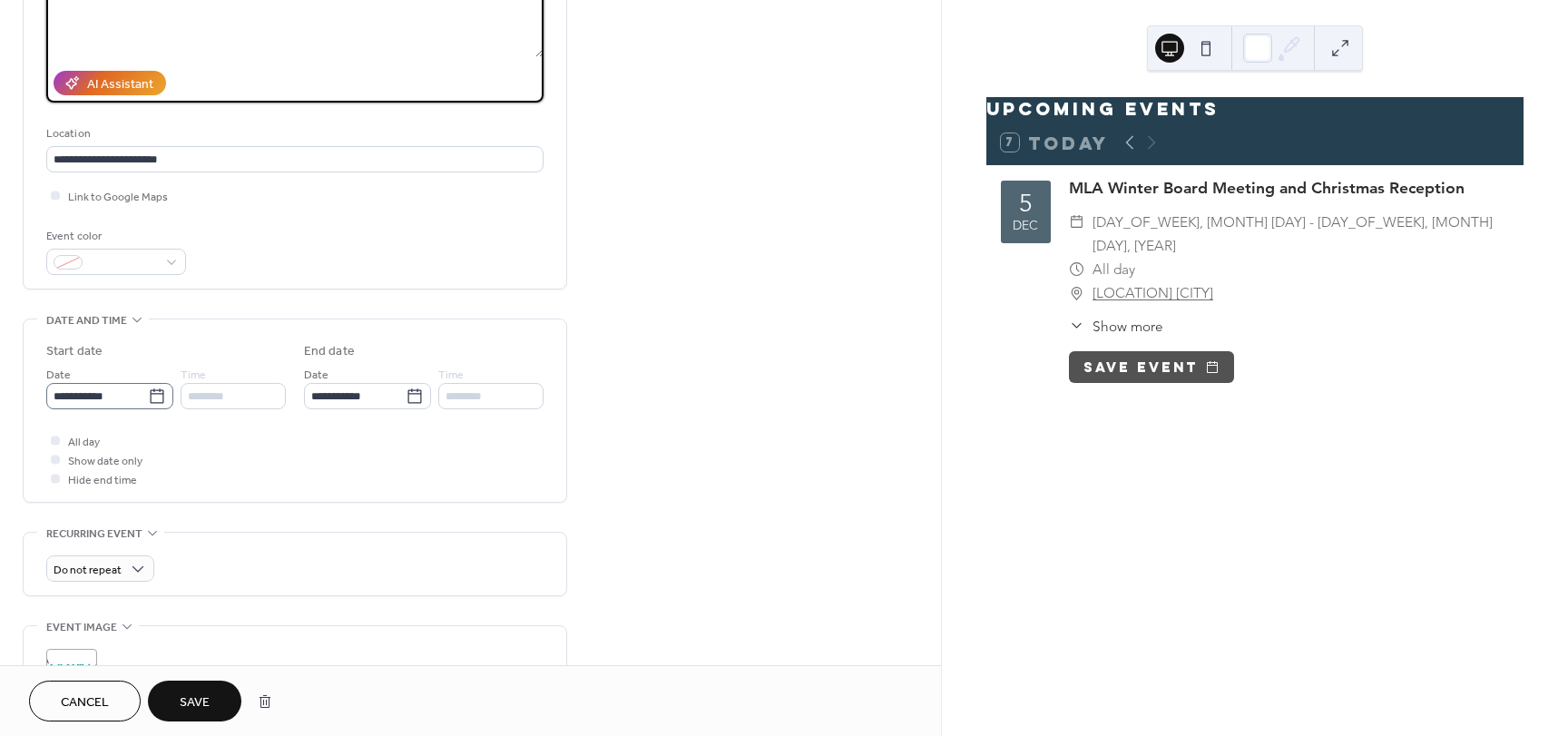 type on "**********" 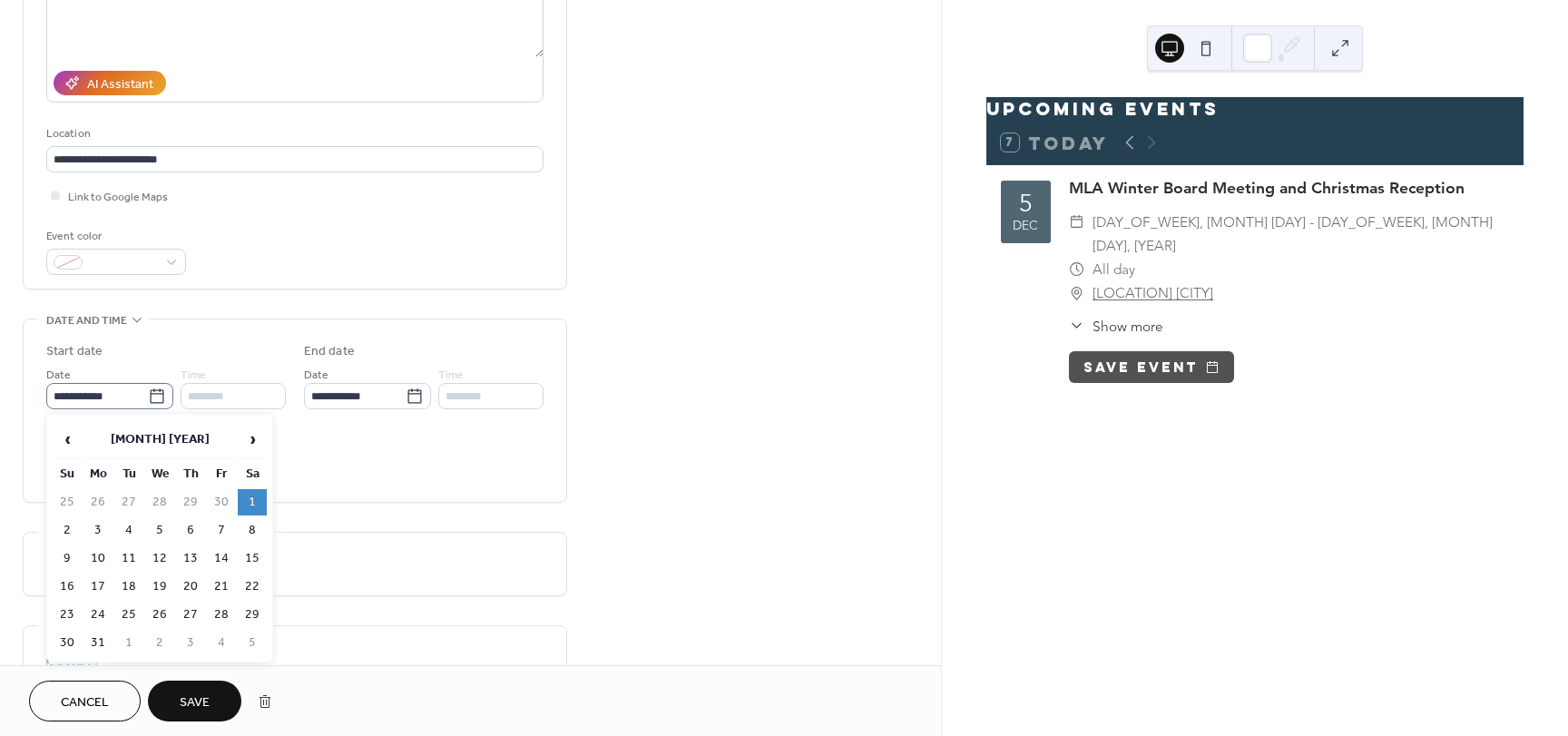 click 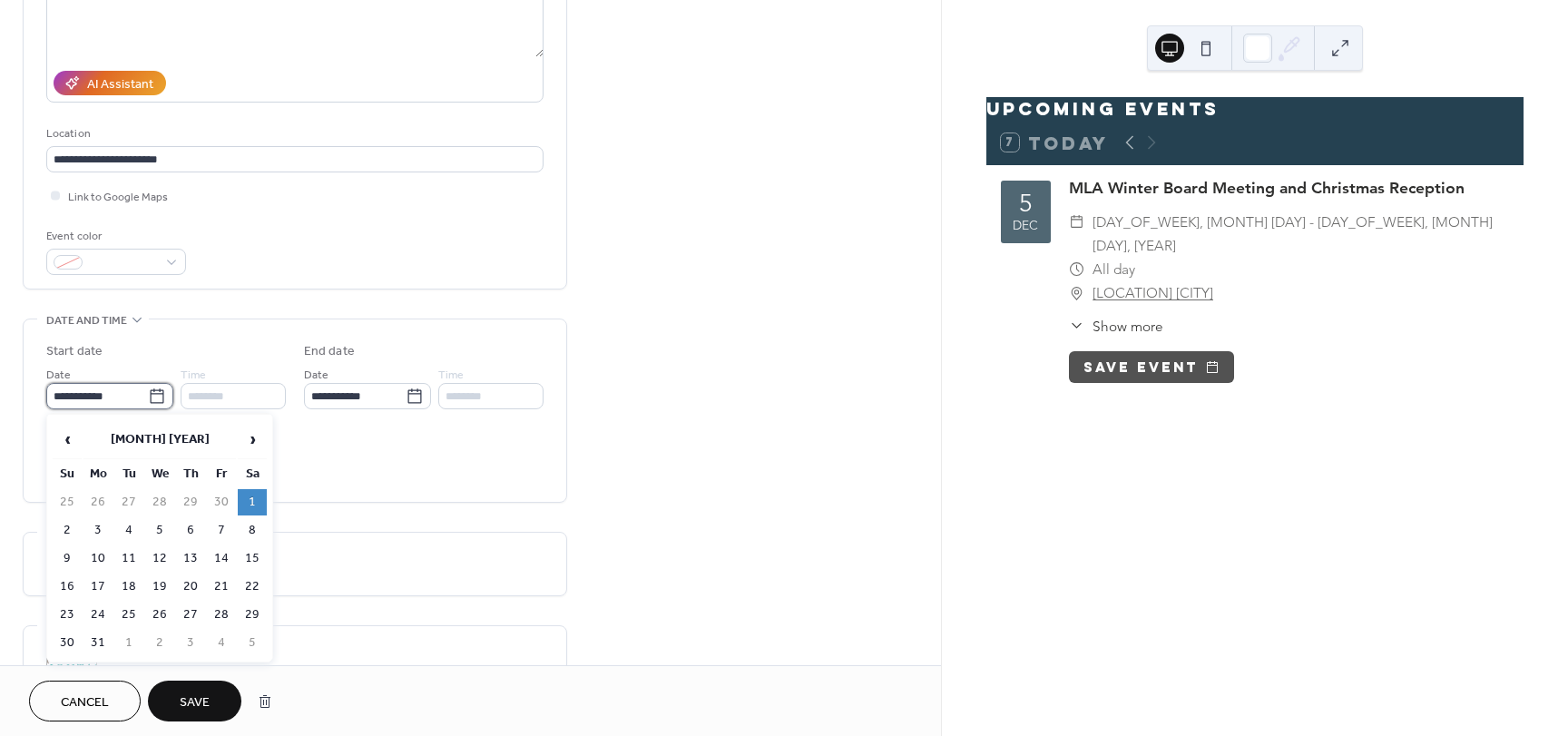click on "**********" at bounding box center [97, 396] 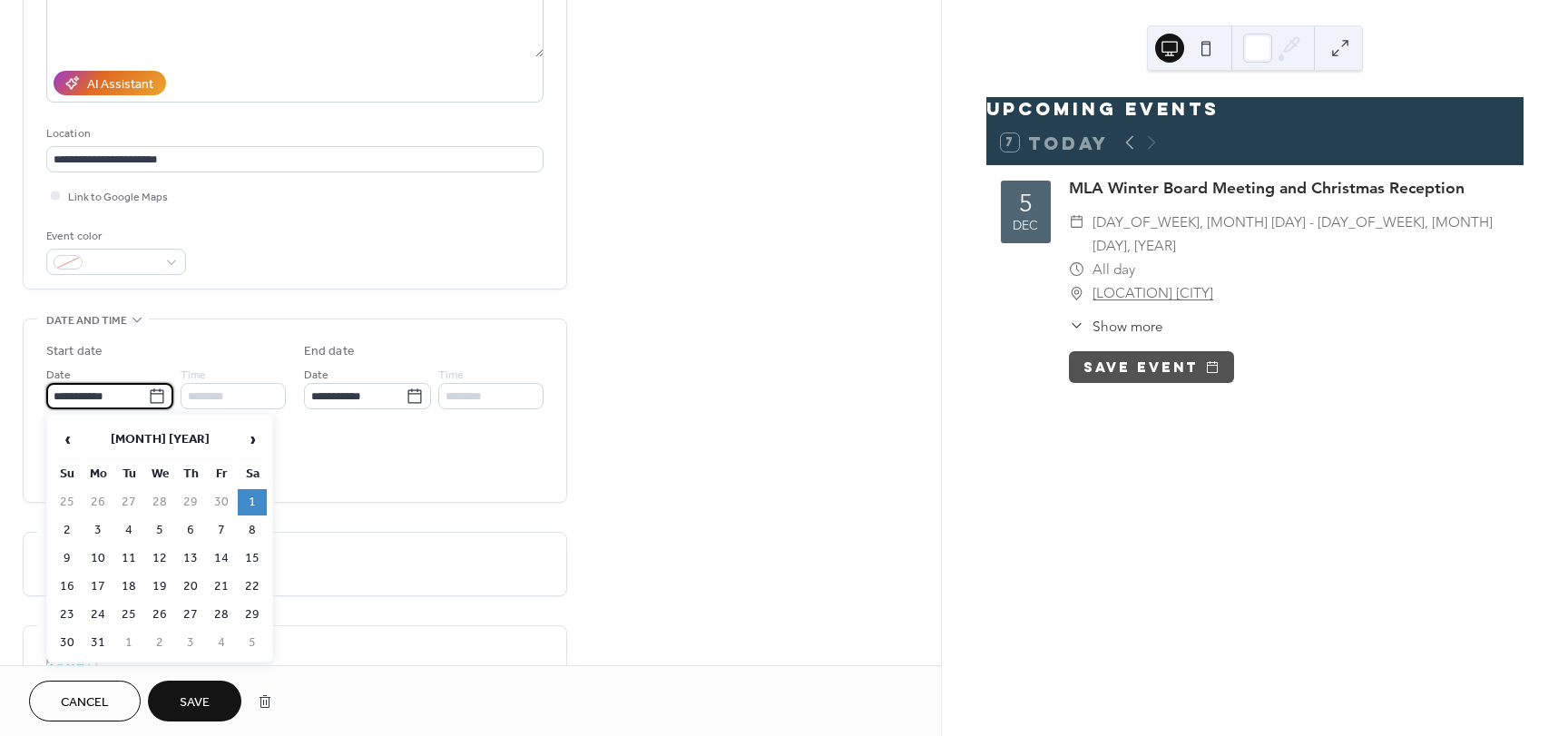 drag, startPoint x: 128, startPoint y: 390, endPoint x: -1, endPoint y: 387, distance: 129.03488 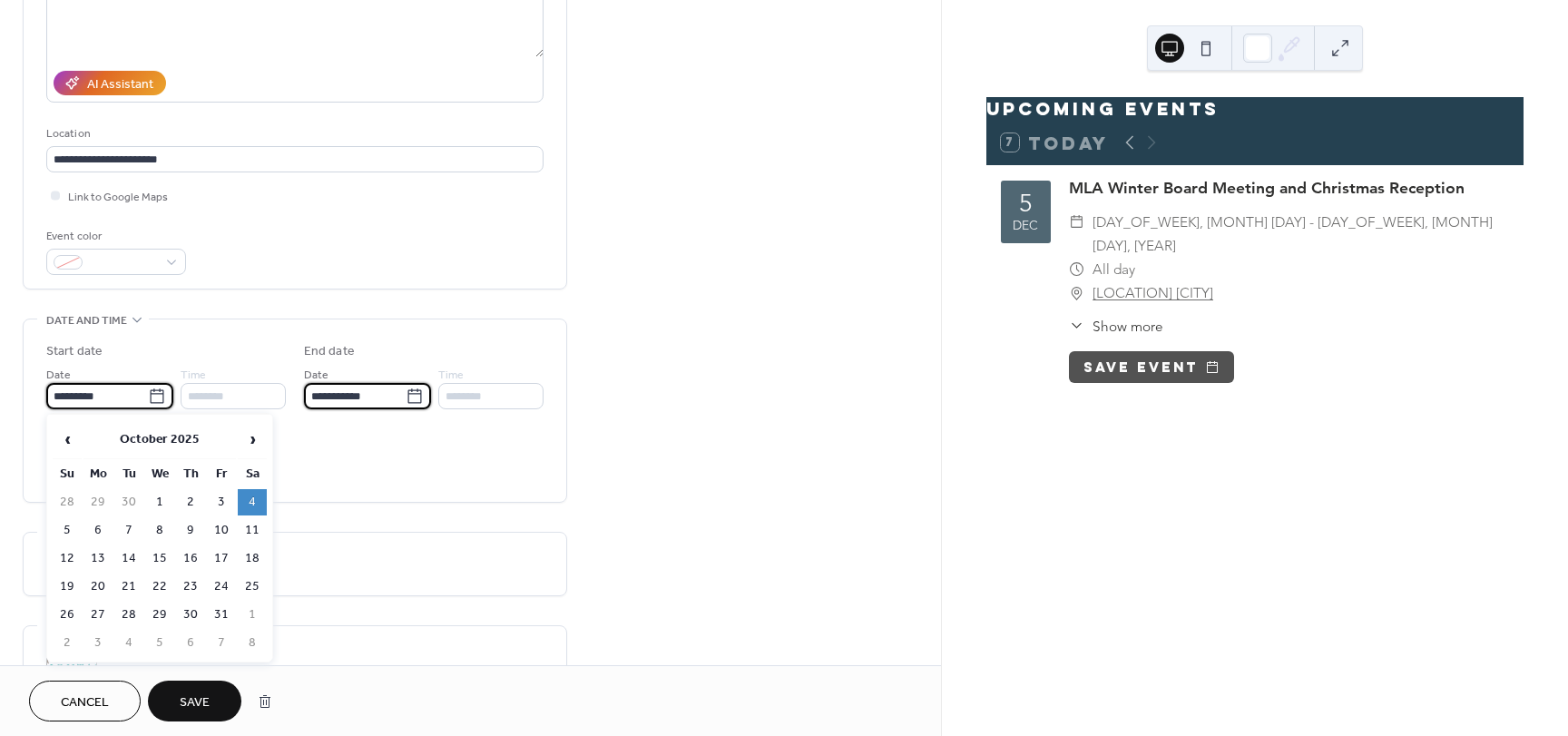 type on "**********" 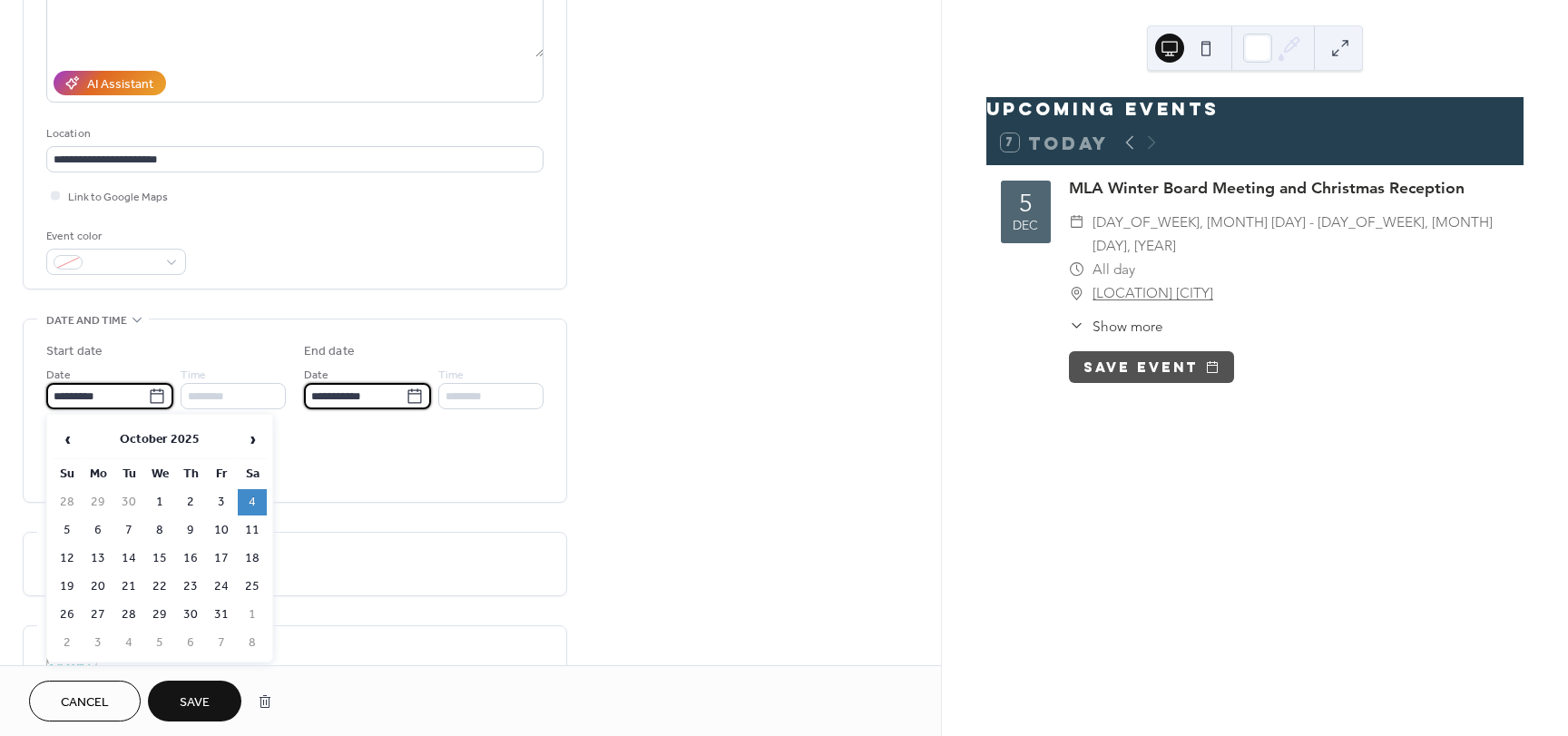 type on "**********" 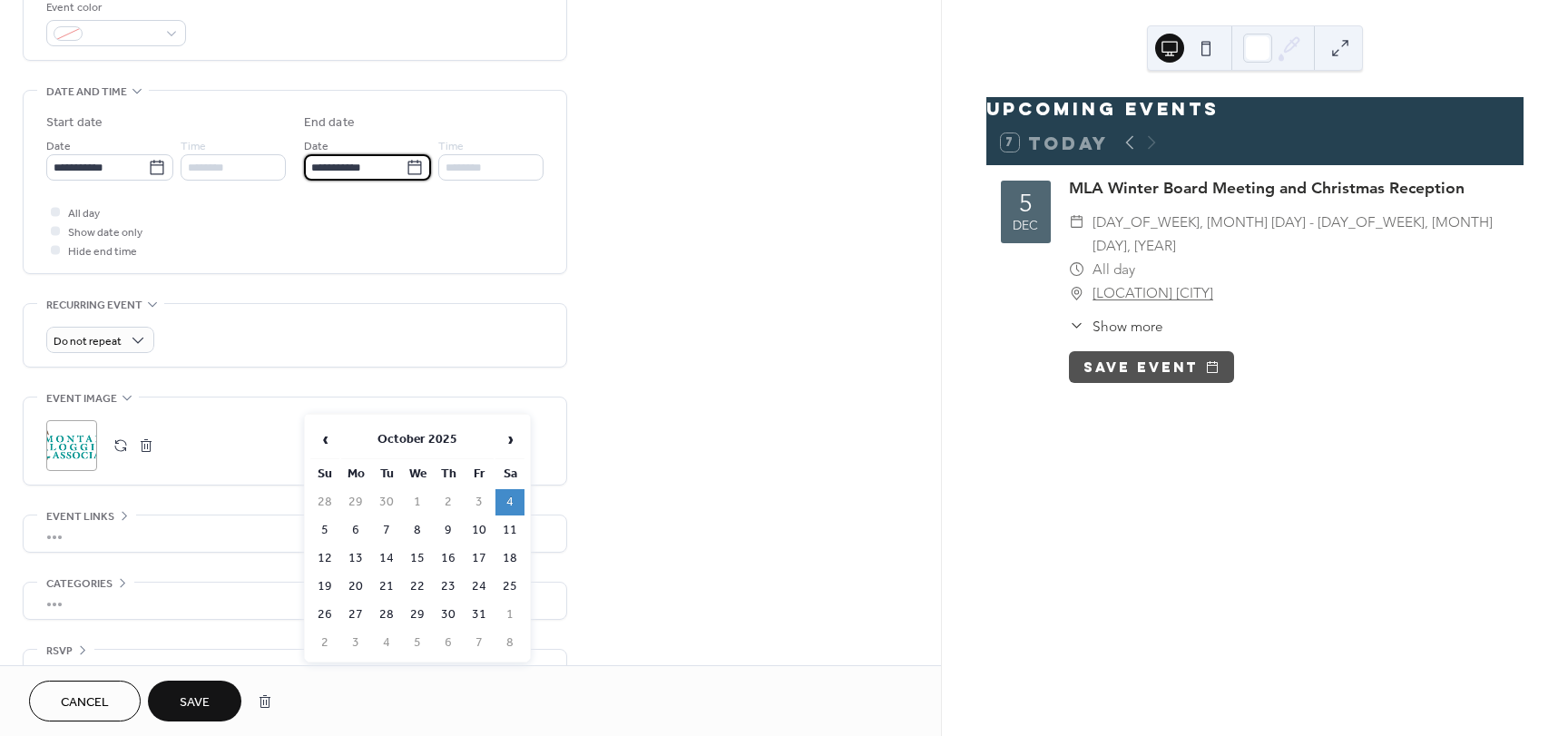 scroll, scrollTop: 541, scrollLeft: 0, axis: vertical 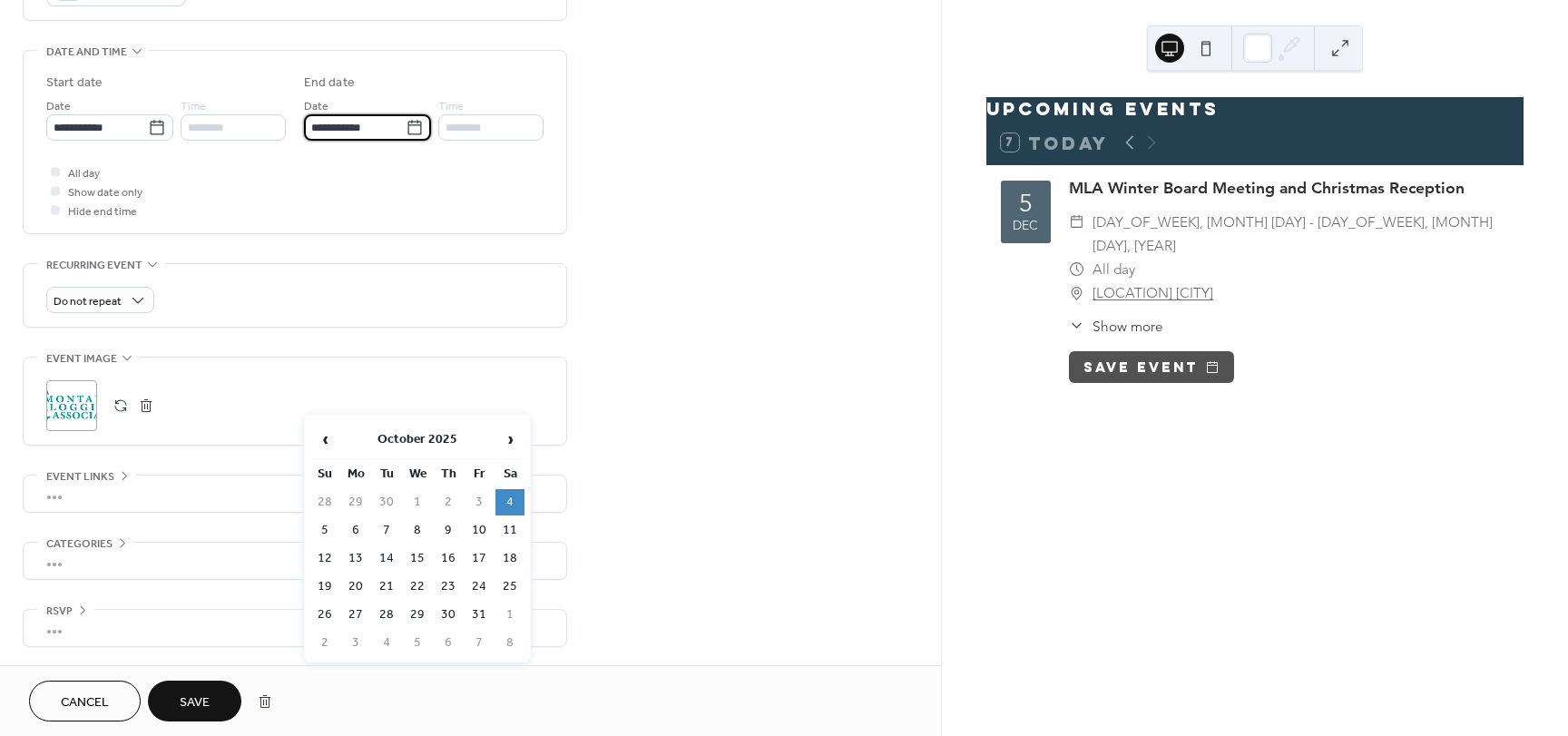 click at bounding box center [146, 406] 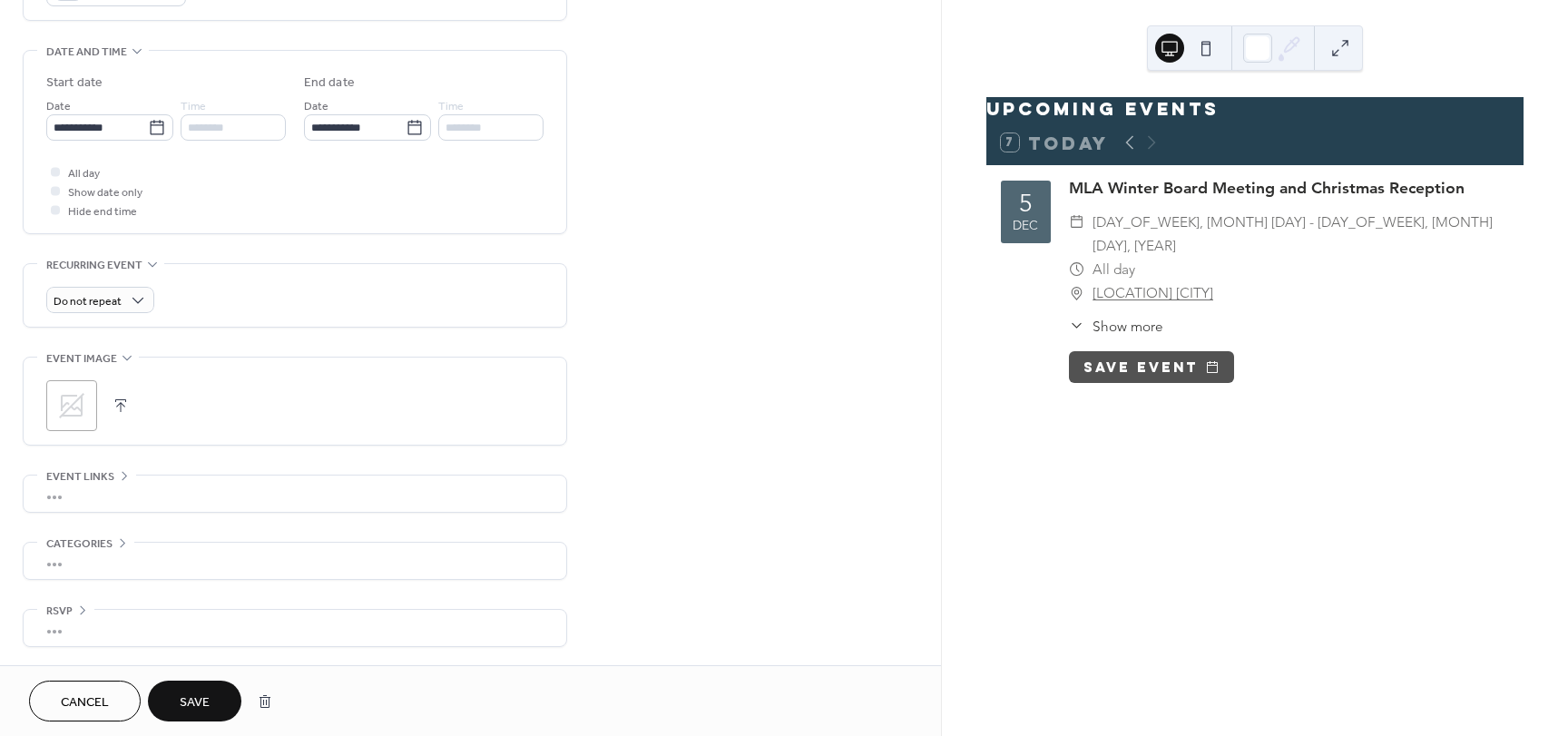 click at bounding box center (121, 406) 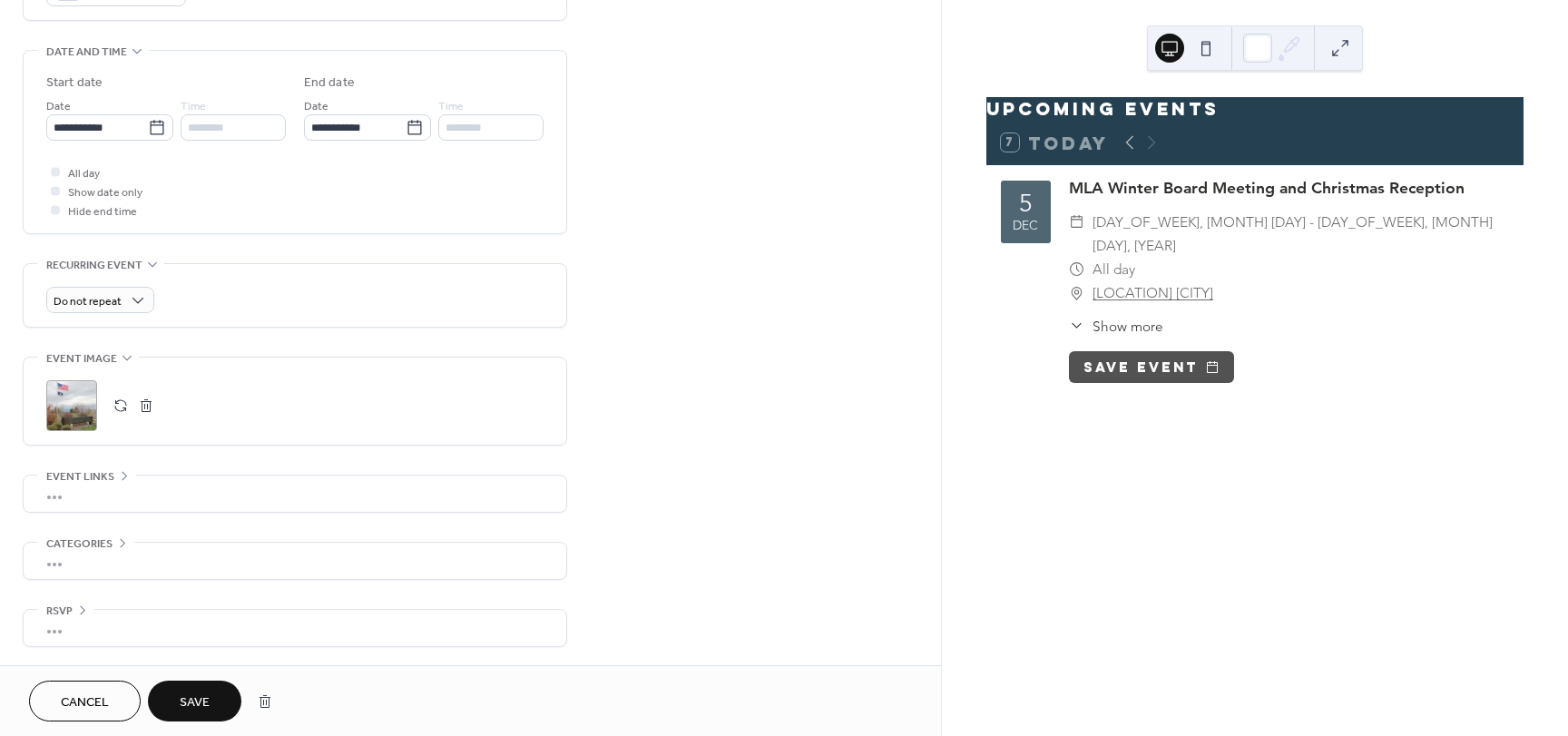 click on "Save" at bounding box center (194, 702) 